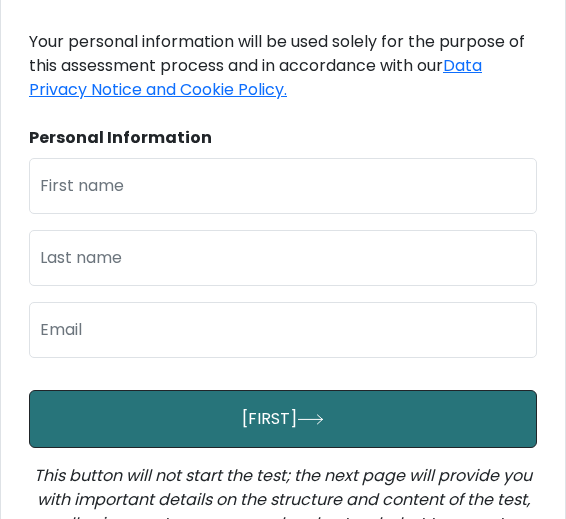 scroll, scrollTop: 300, scrollLeft: 0, axis: vertical 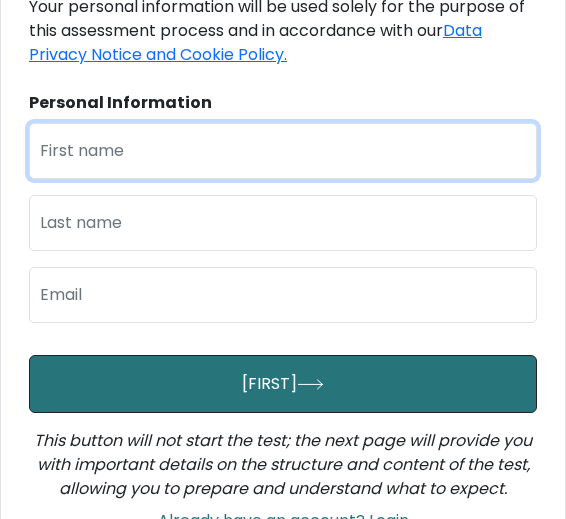 click at bounding box center [283, 151] 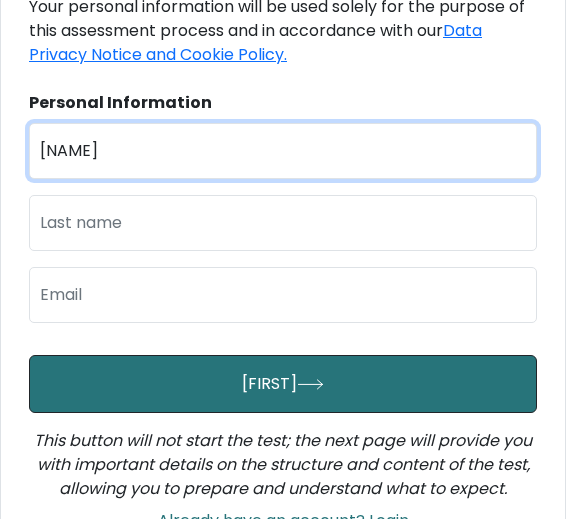 type on "[NAME]" 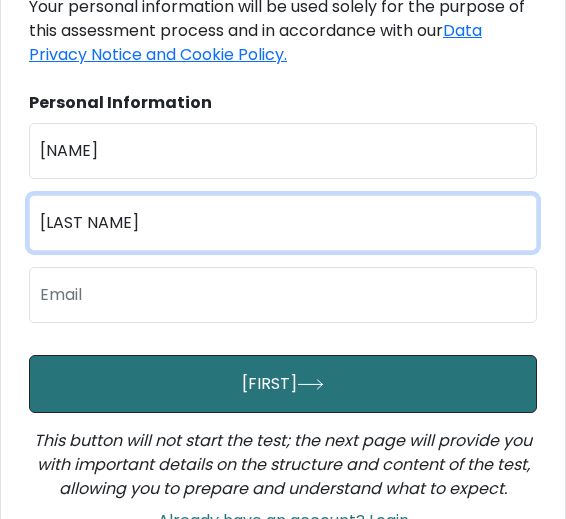 type on "[LAST NAME]" 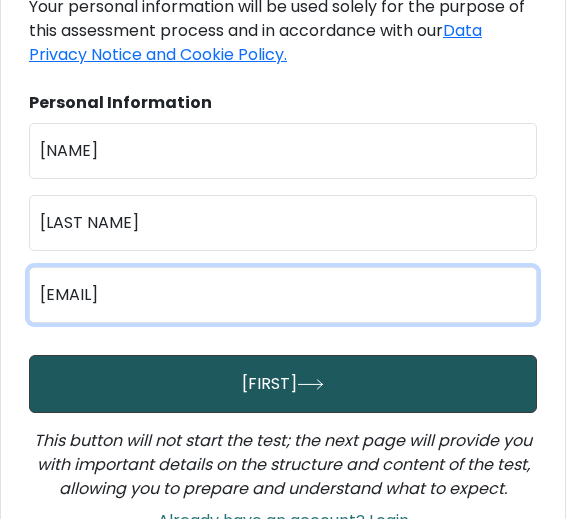 type on "[EMAIL]" 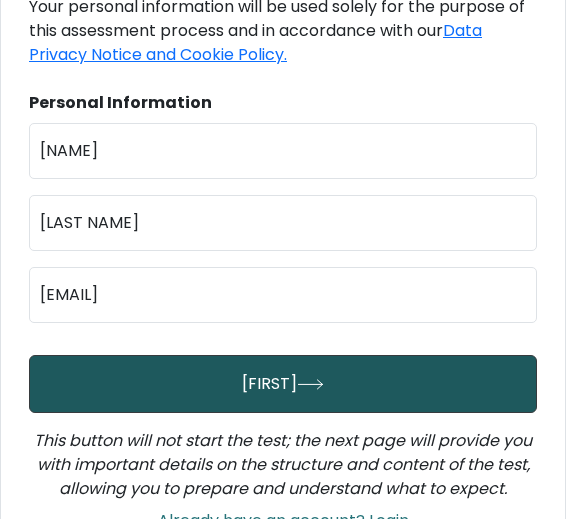 click on "Next" at bounding box center (283, 384) 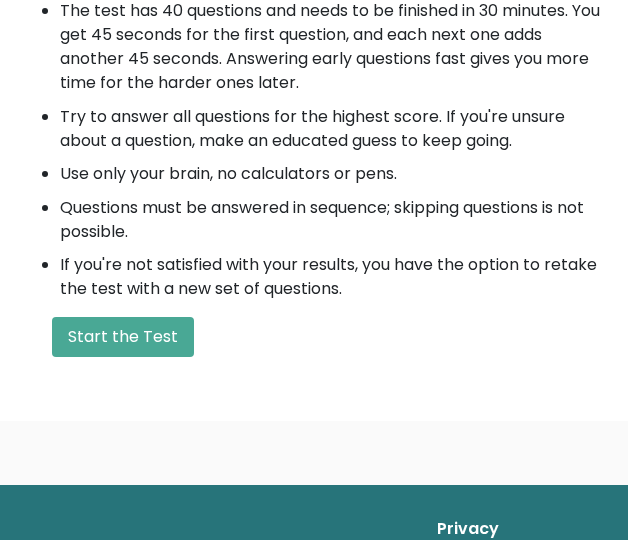 scroll, scrollTop: 800, scrollLeft: 0, axis: vertical 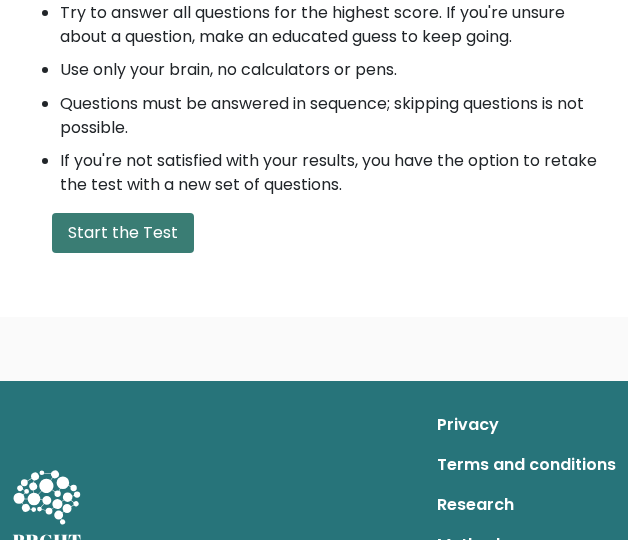 click on "Start the Test" at bounding box center (123, 233) 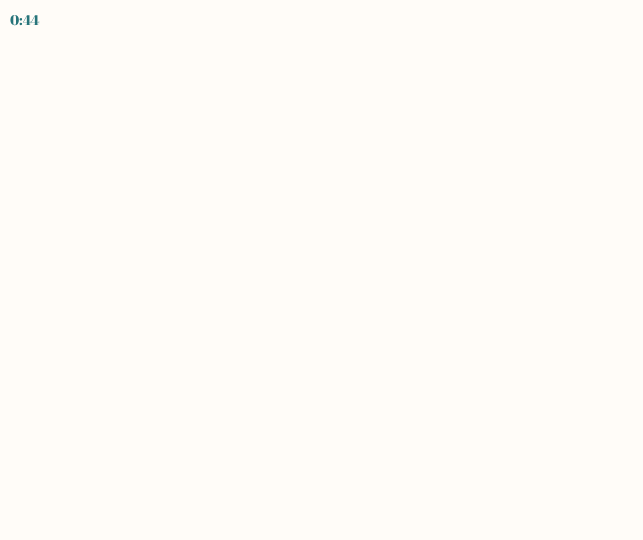 scroll, scrollTop: 0, scrollLeft: 0, axis: both 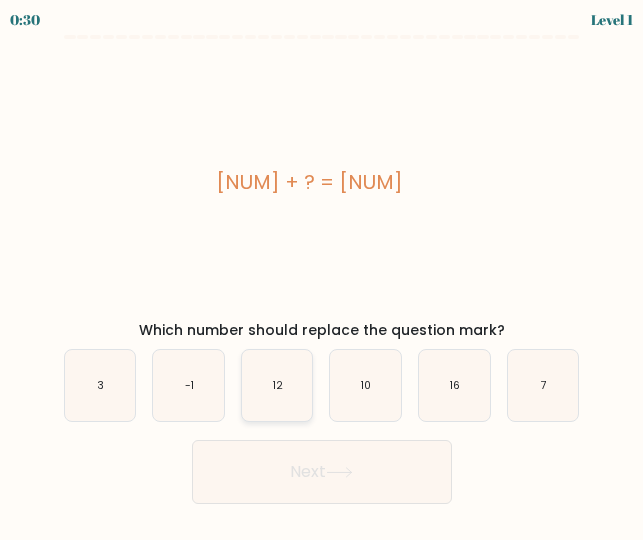 click on "12" at bounding box center (277, 385) 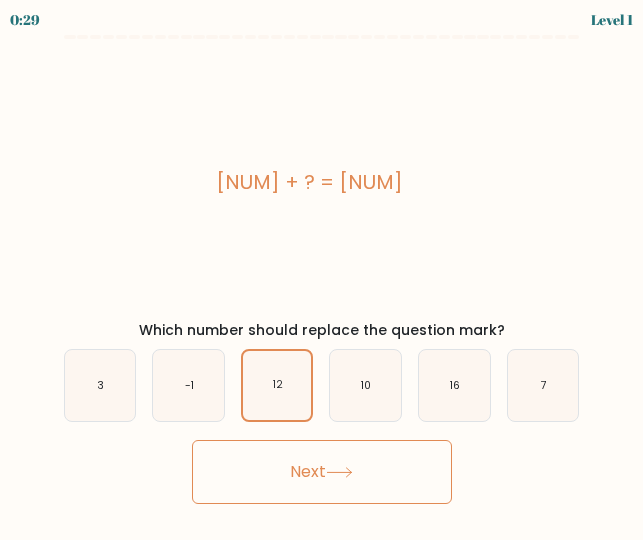 click on "Next" at bounding box center (322, 472) 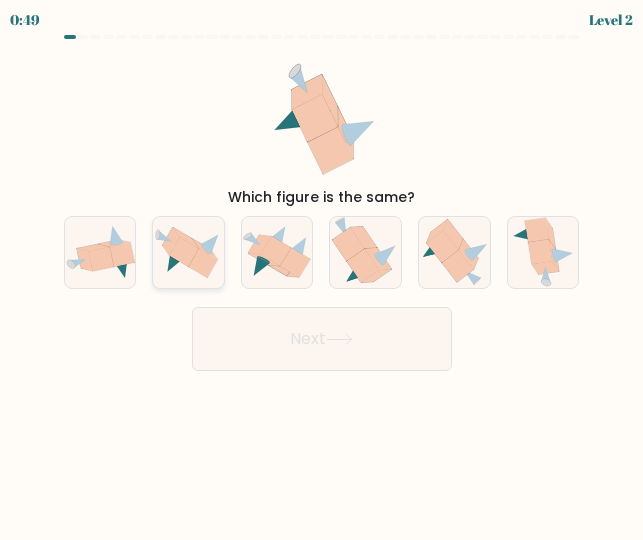click at bounding box center (204, 249) 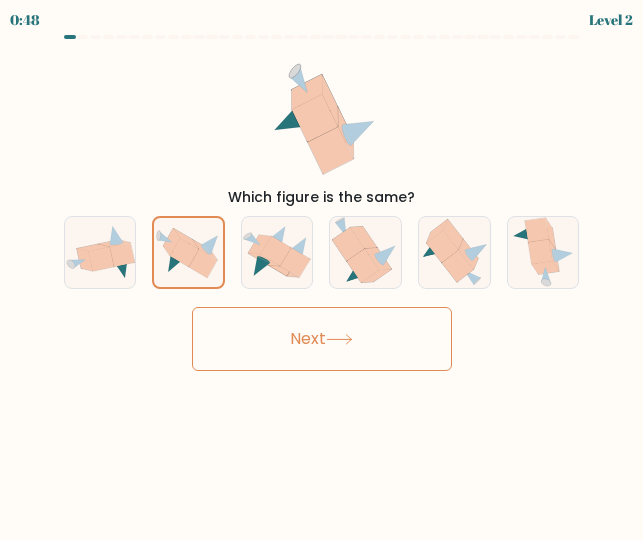 click at bounding box center (339, 339) 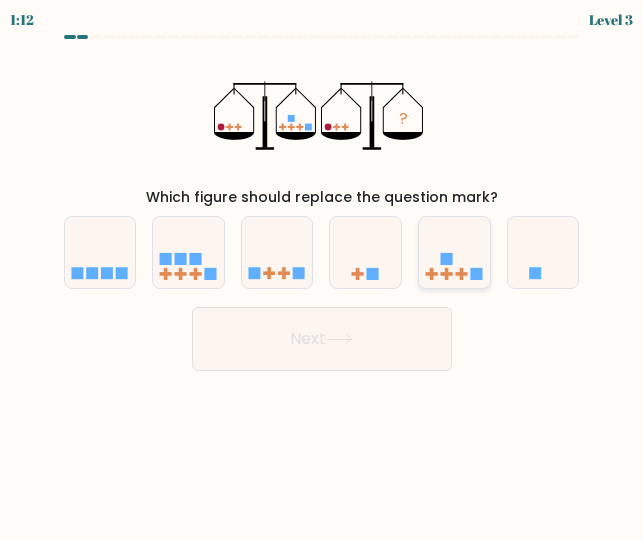 click at bounding box center [447, 274] 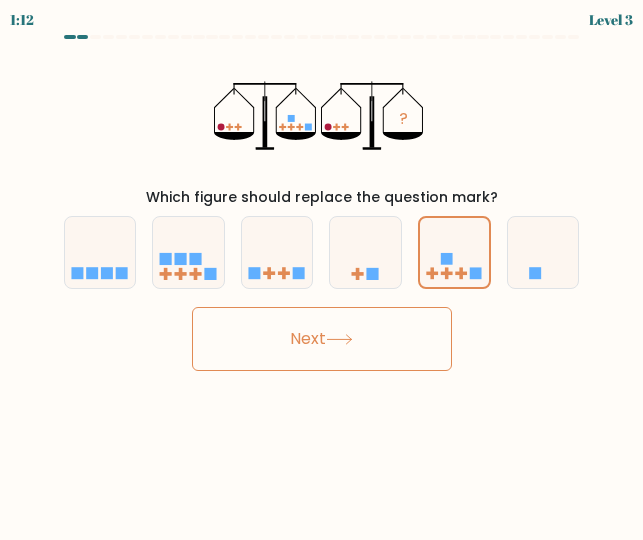 click on "Next" at bounding box center [322, 339] 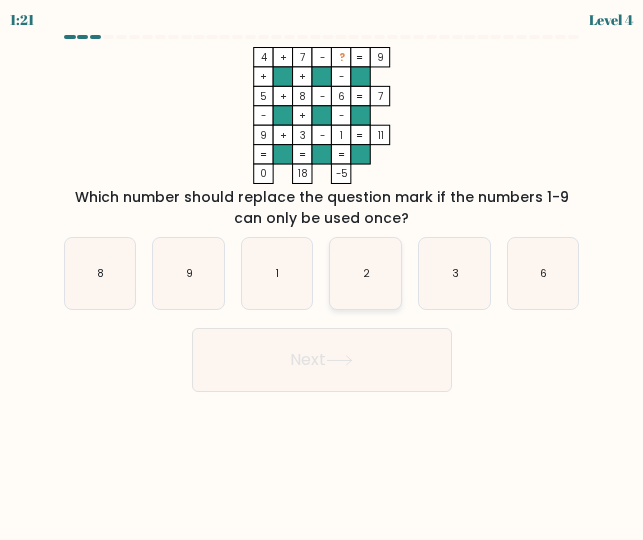 click on "2" at bounding box center (365, 273) 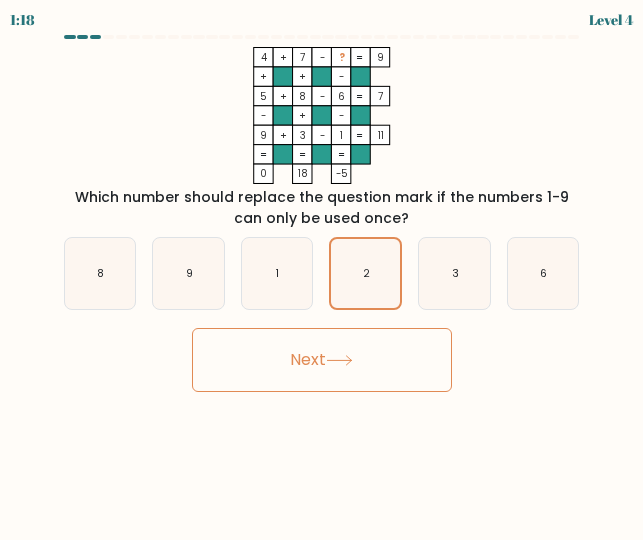 click on "Next" at bounding box center [322, 360] 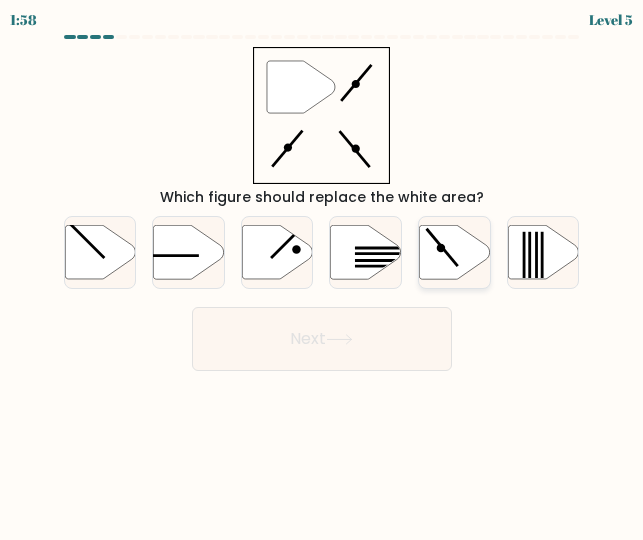click at bounding box center [442, 248] 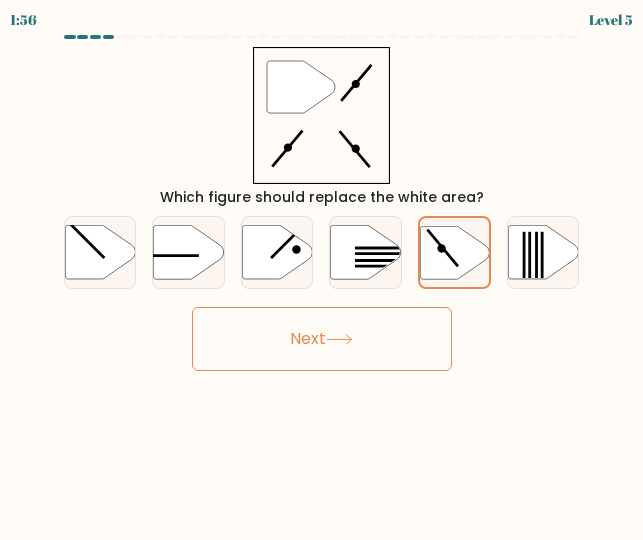click on "Next" at bounding box center [322, 339] 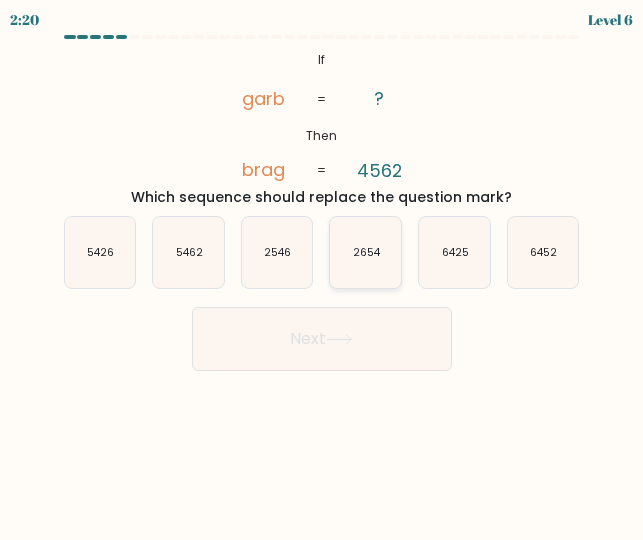 click on "2654" at bounding box center (365, 252) 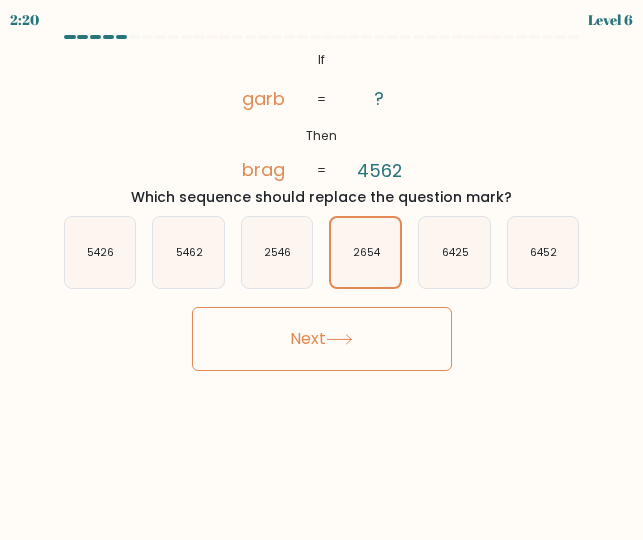 click on "Next" at bounding box center (322, 339) 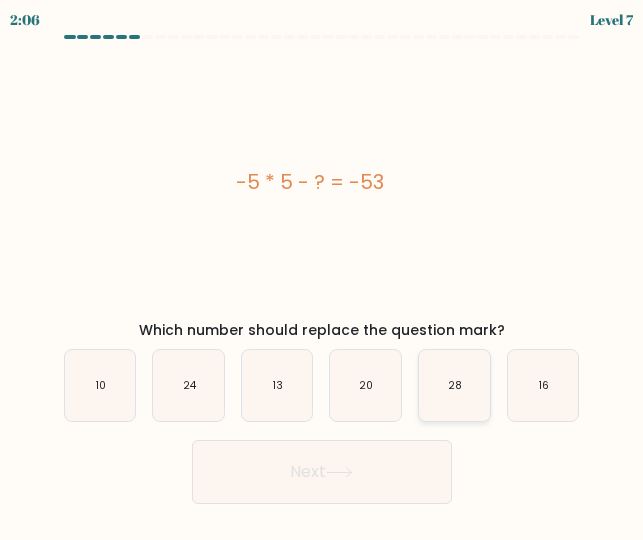 click on "28" at bounding box center (455, 385) 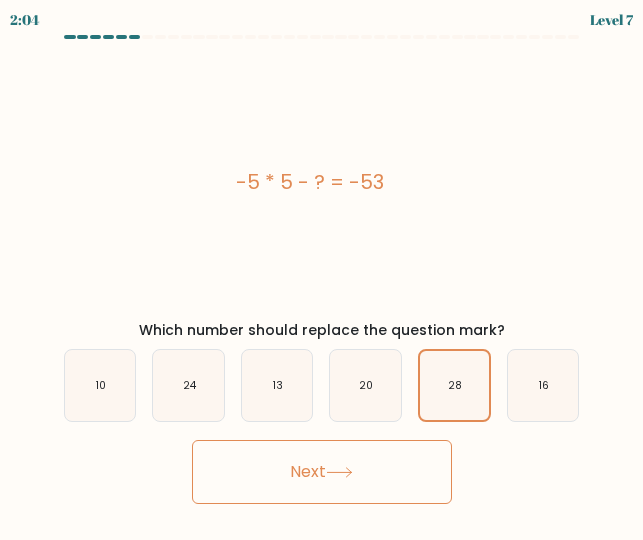 click on "Next" at bounding box center [322, 472] 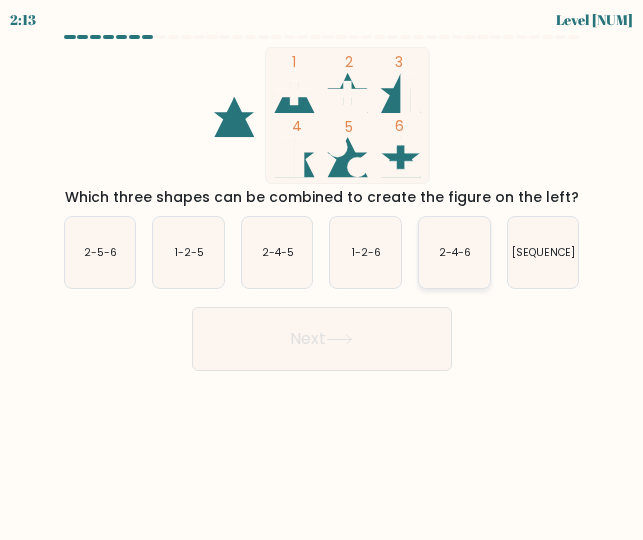 click on "2-4-6" at bounding box center [454, 252] 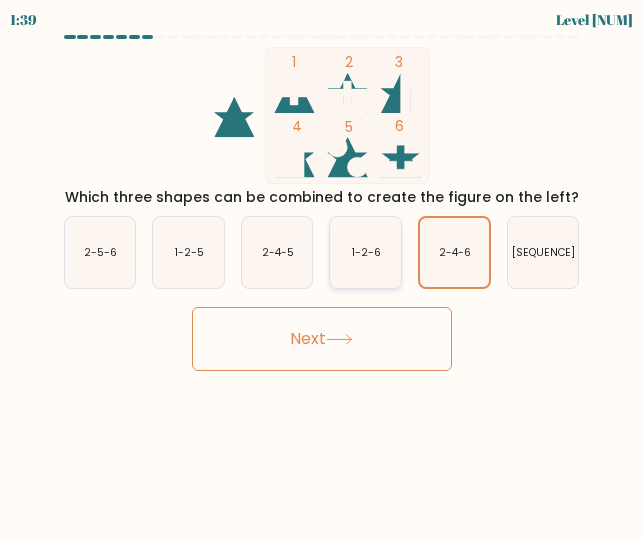 click on "1-2-6" at bounding box center [365, 252] 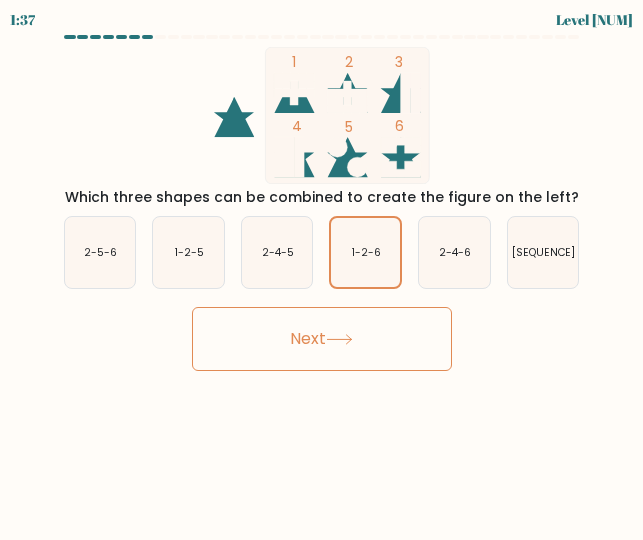 click on "Next" at bounding box center [322, 339] 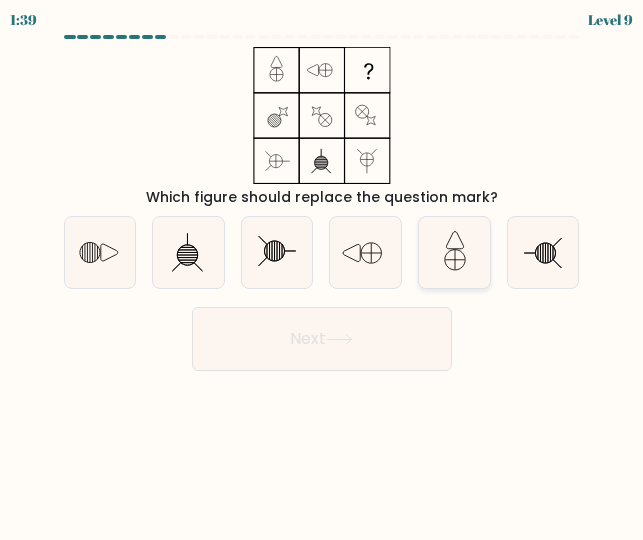 click at bounding box center (455, 260) 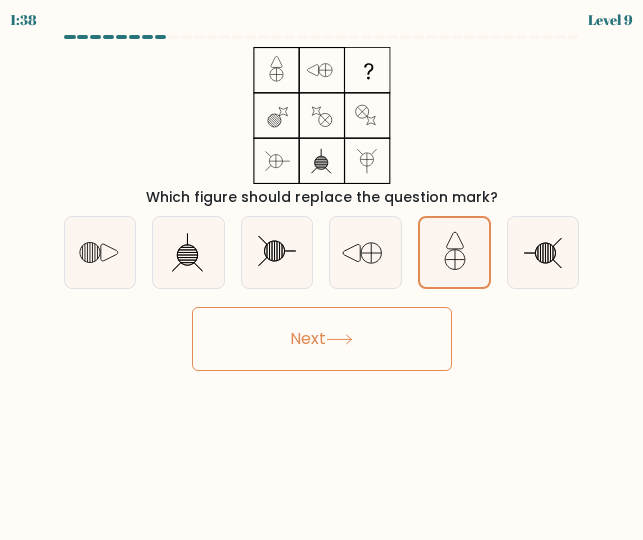 click on "Next" at bounding box center (322, 339) 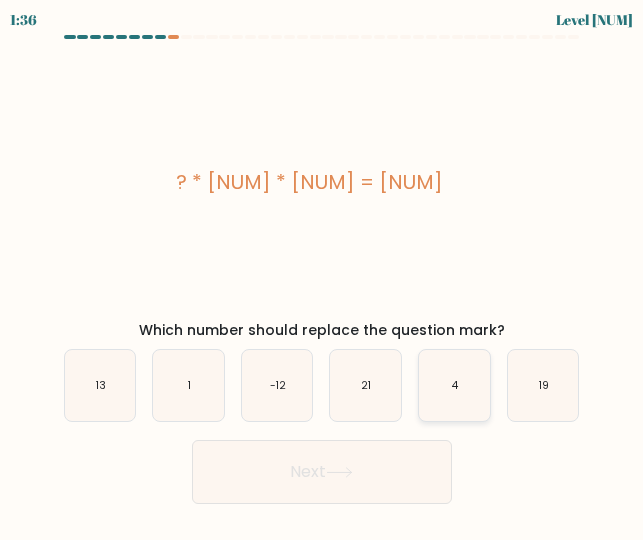 click on "4" at bounding box center [454, 385] 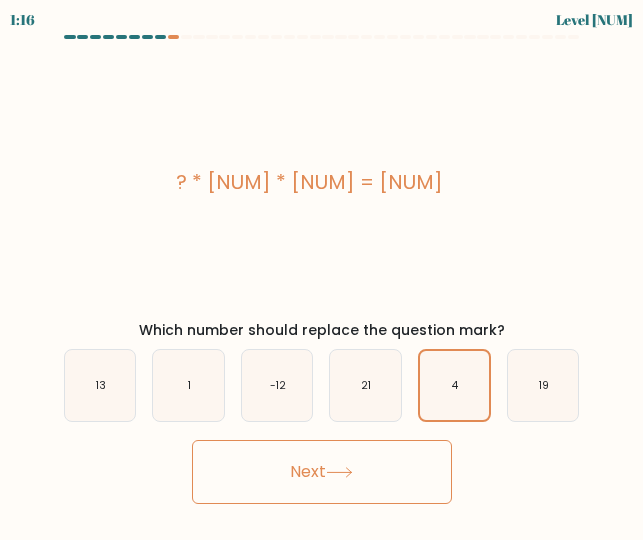 click on "Next" at bounding box center [322, 472] 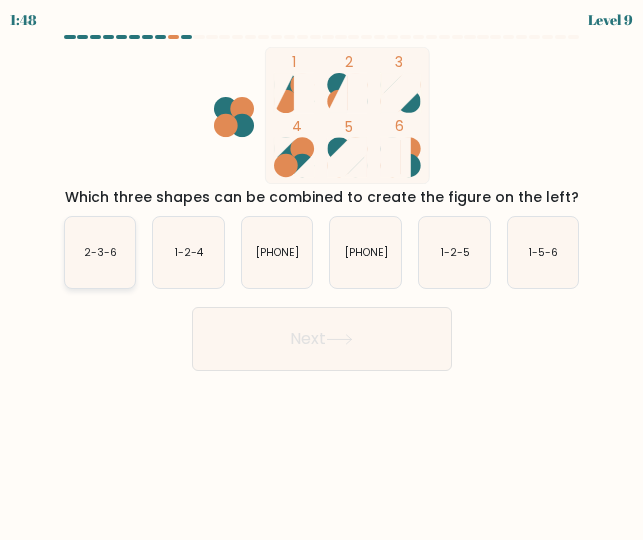 click on "2-3-6" at bounding box center (100, 252) 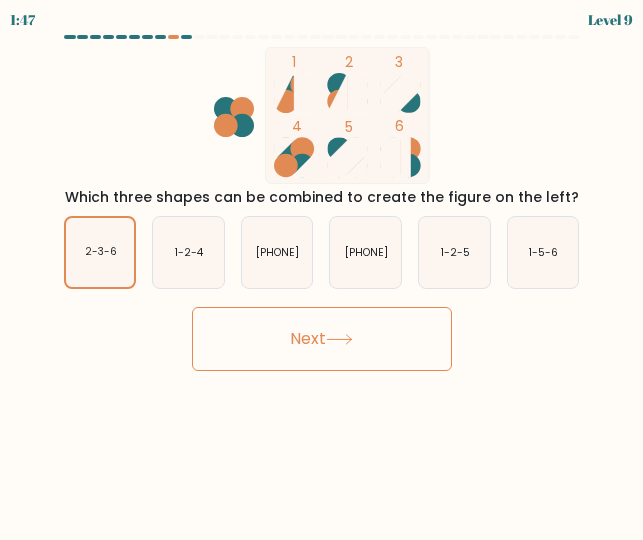click on "Next" at bounding box center (322, 339) 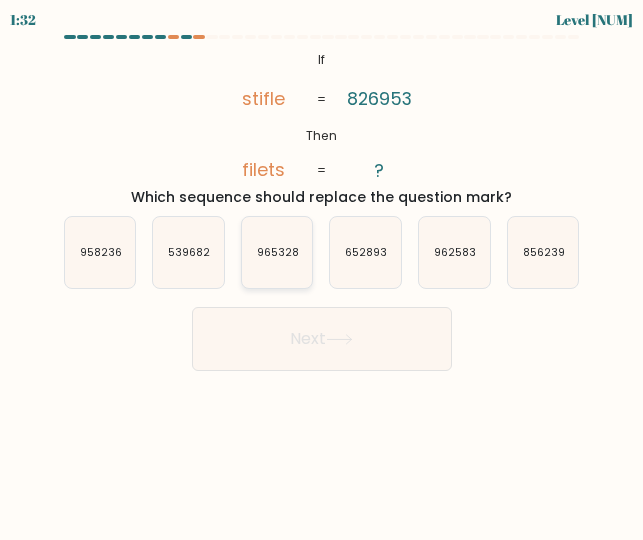 click on "965328" at bounding box center (277, 252) 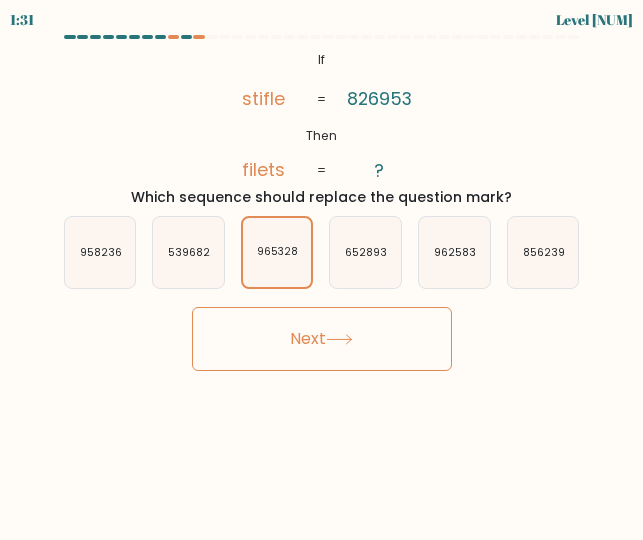 click on "Next" at bounding box center [322, 339] 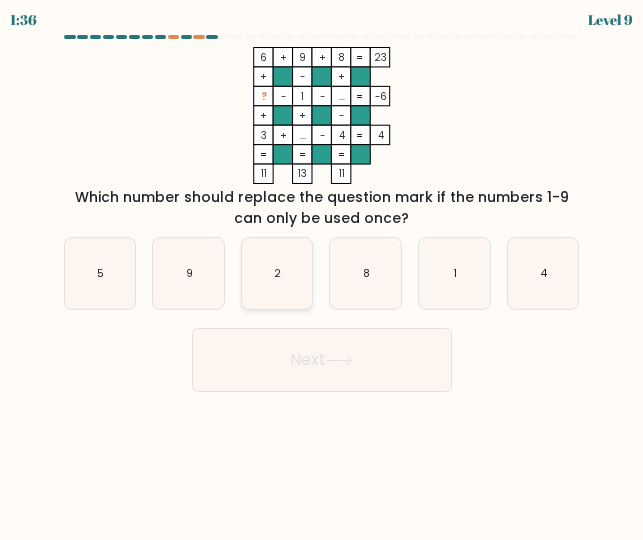 click on "2" at bounding box center (277, 273) 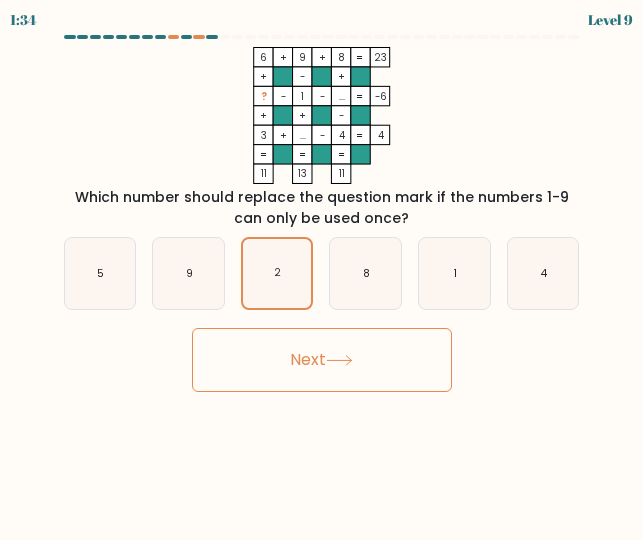 click on "Next" at bounding box center (322, 360) 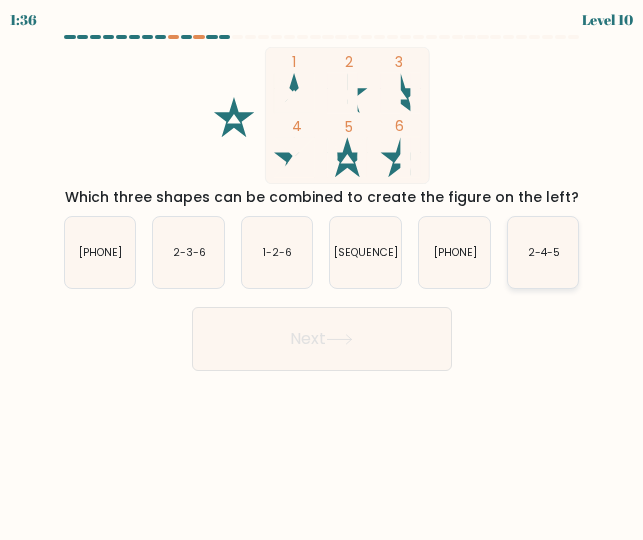 click on "2-4-5" at bounding box center (543, 252) 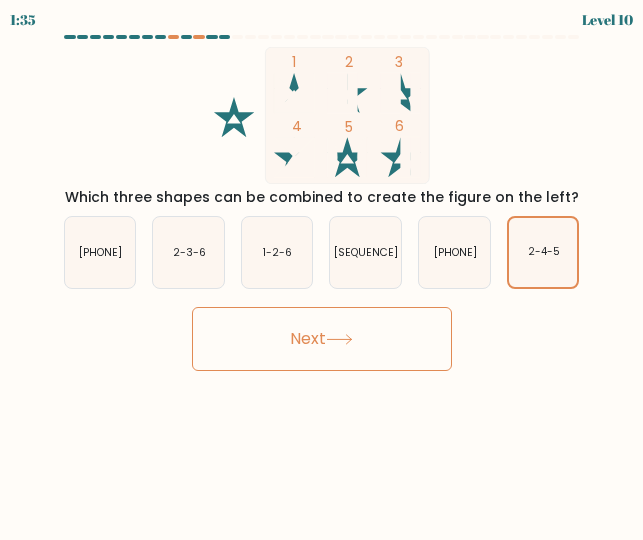 click on "Next" at bounding box center (322, 339) 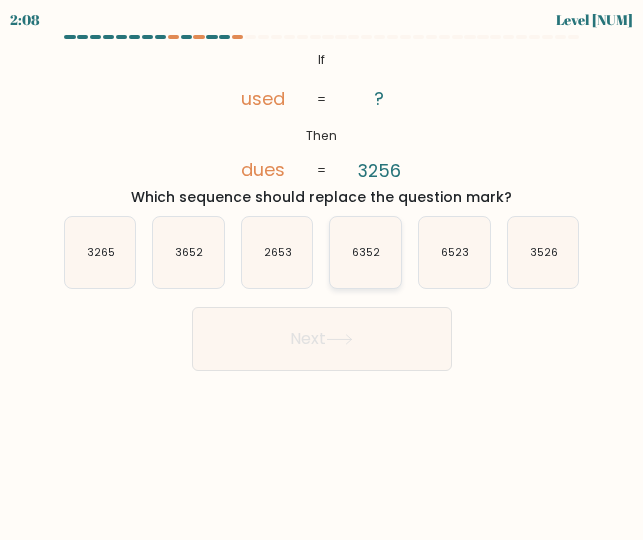 click on "6352" at bounding box center (365, 252) 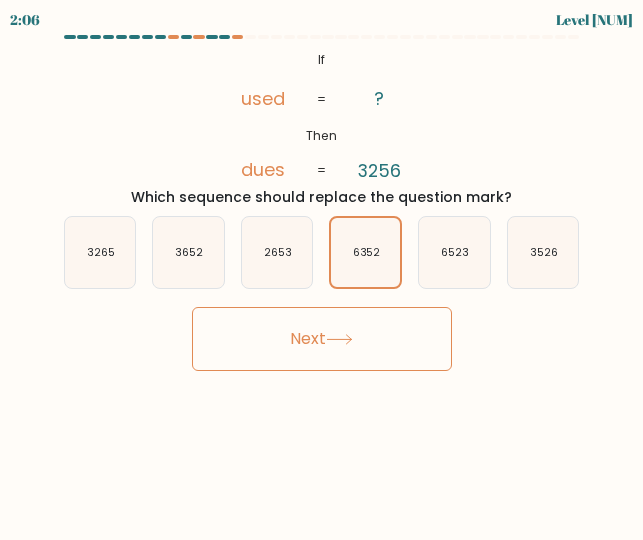 click on "Next" at bounding box center [322, 339] 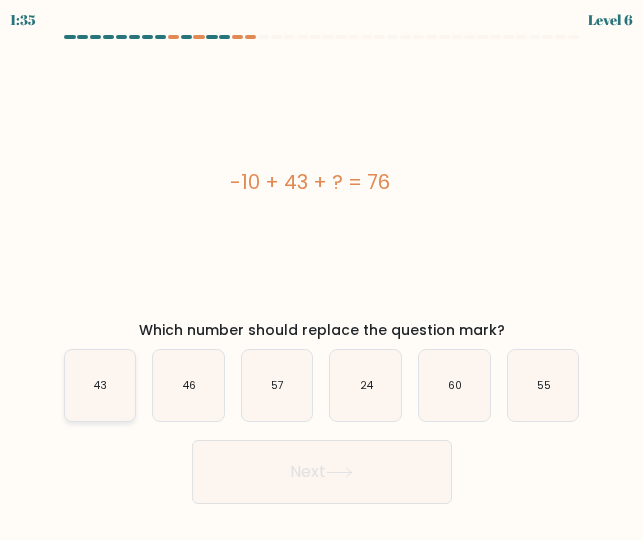 click on "43" at bounding box center [100, 385] 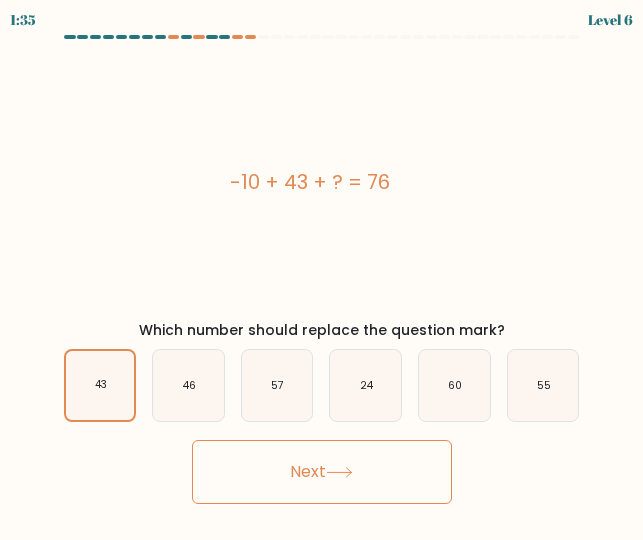 click on "Next" at bounding box center [322, 472] 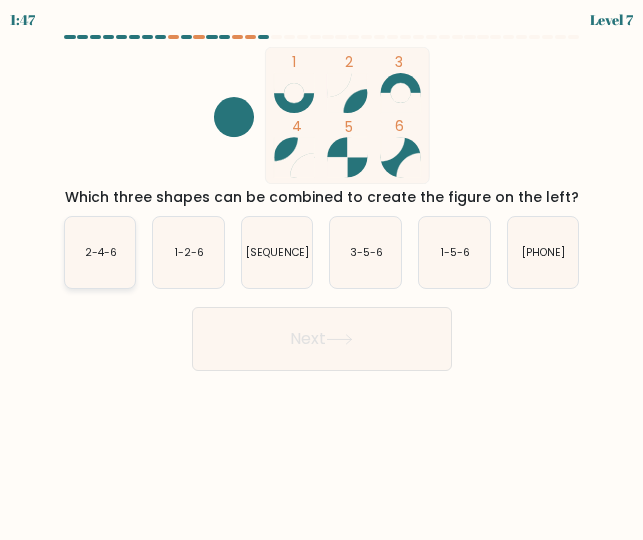 click on "2-4-6" at bounding box center (100, 252) 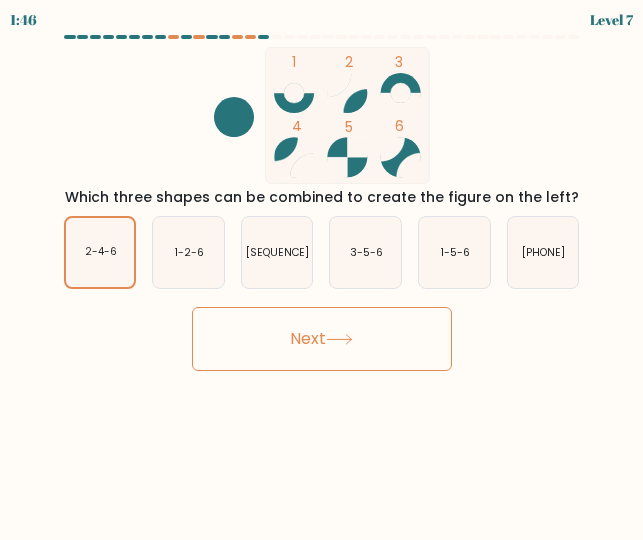 click on "Next" at bounding box center (322, 339) 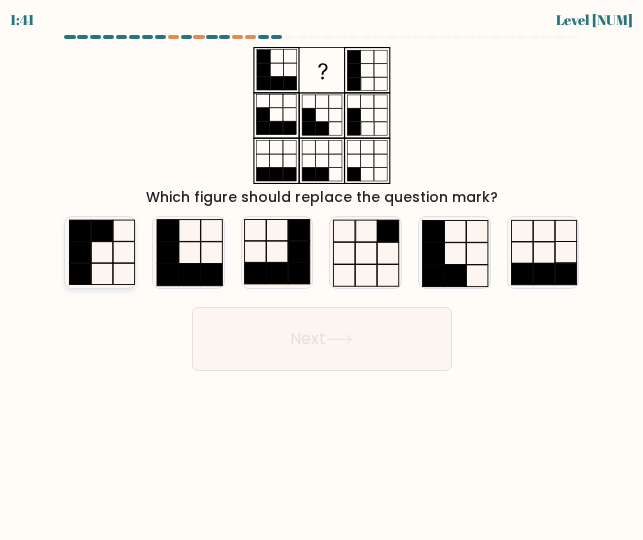 click at bounding box center [102, 274] 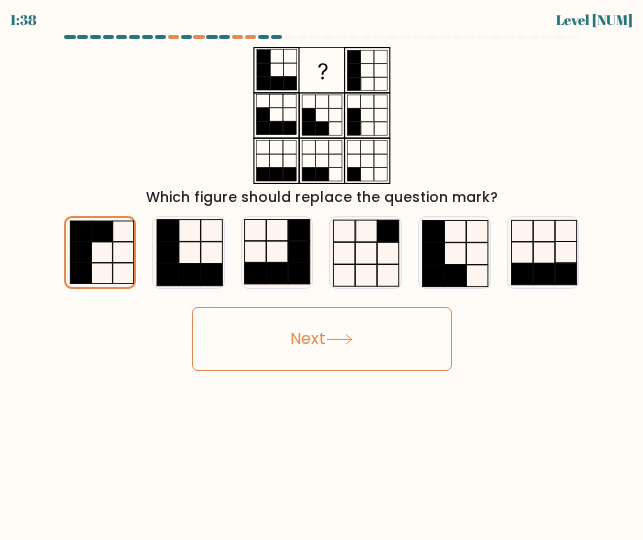 click on "Next" at bounding box center (322, 339) 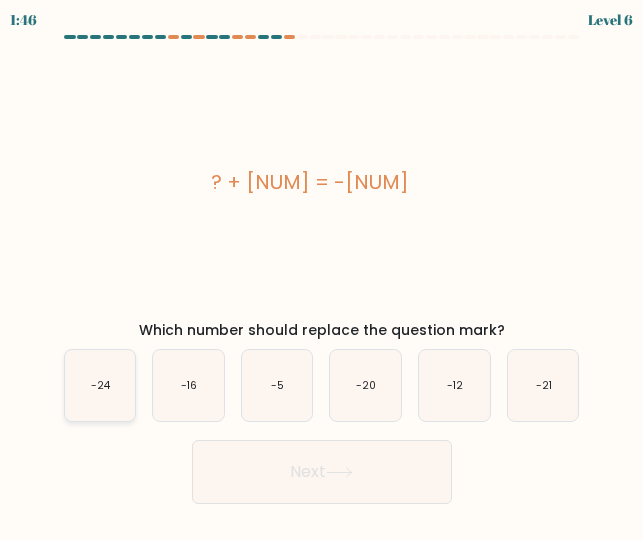 click on "-24" at bounding box center [100, 385] 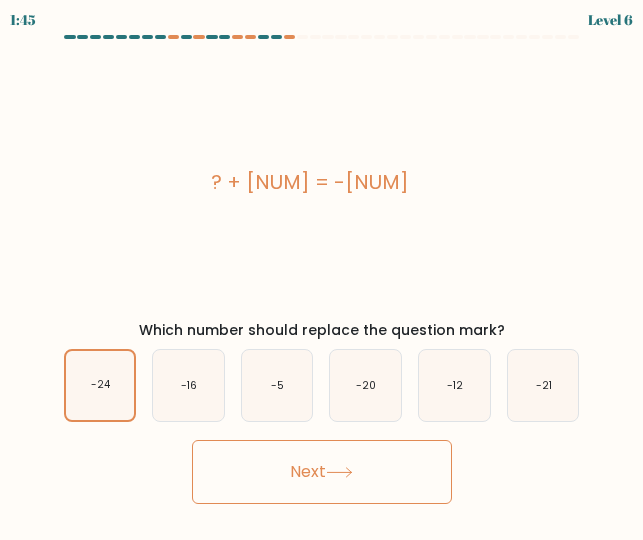 click on "Next" at bounding box center [322, 472] 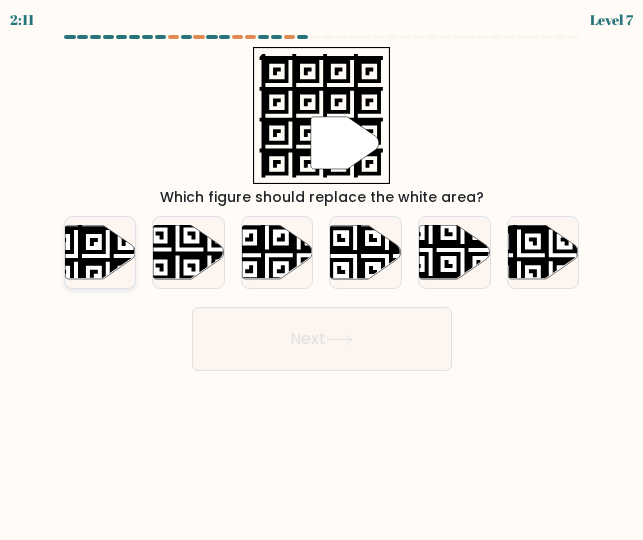 click at bounding box center [76, 224] 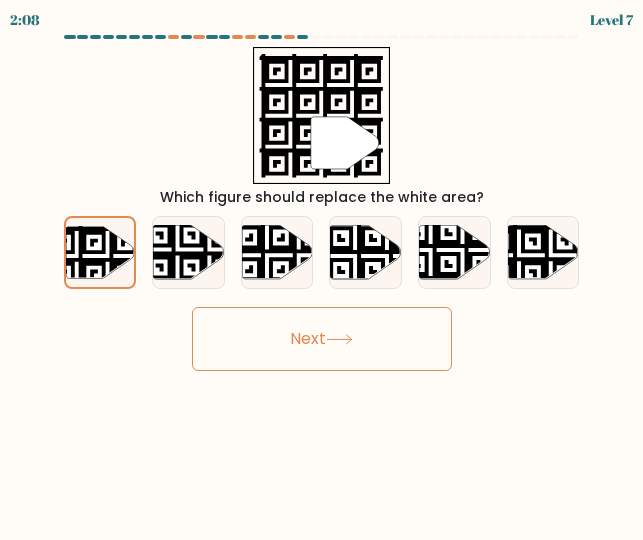 click on "Next" at bounding box center (322, 339) 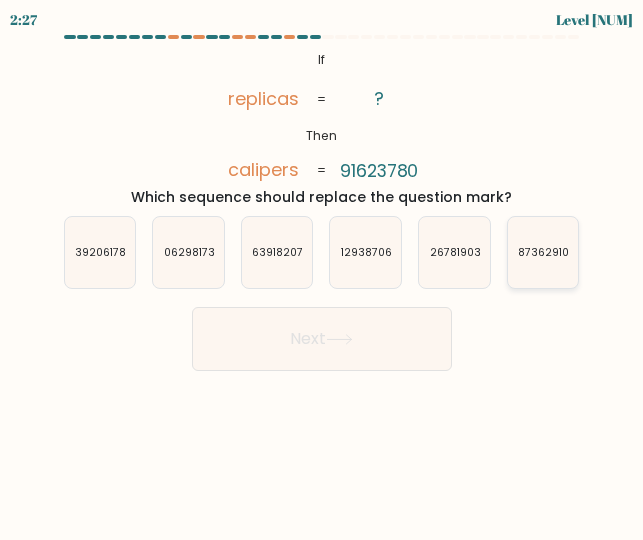 click on "87362910" at bounding box center [543, 252] 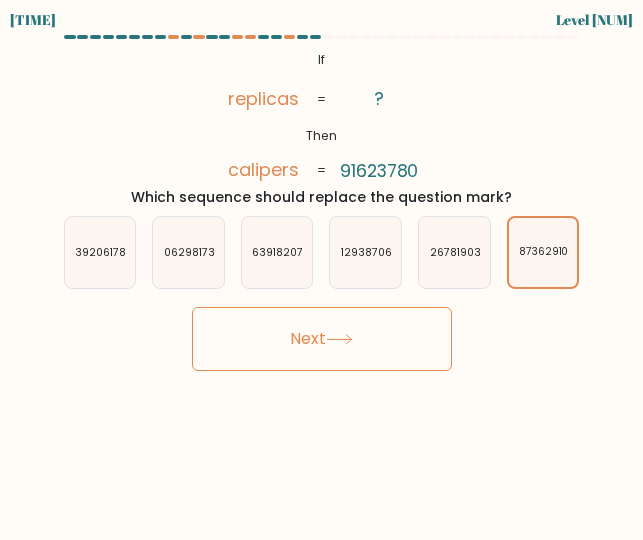 click on "Next" at bounding box center [322, 339] 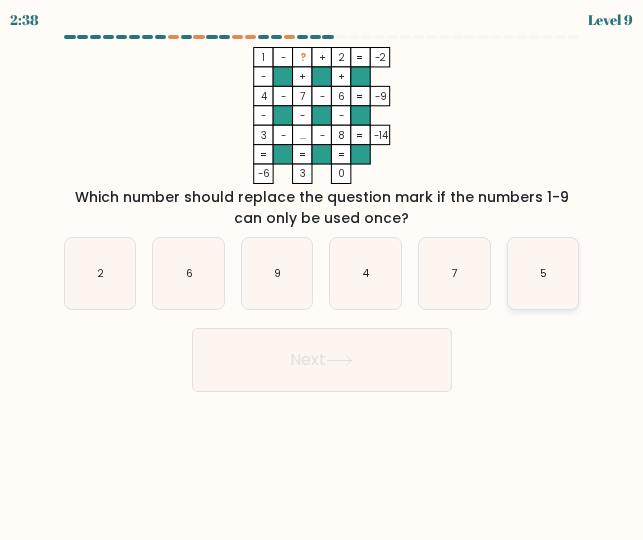 click on "5" at bounding box center [543, 273] 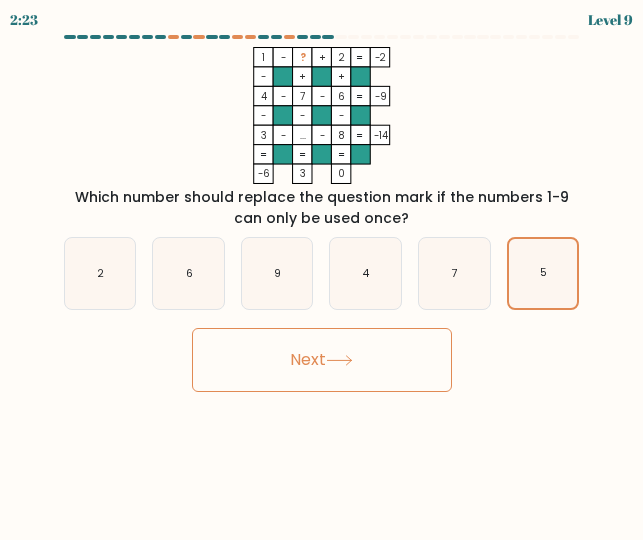 click on "Next" at bounding box center (322, 360) 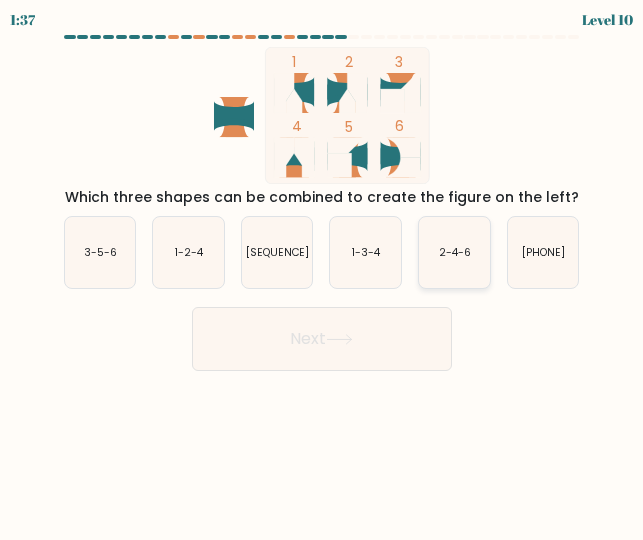 click on "2-4-6" at bounding box center [455, 252] 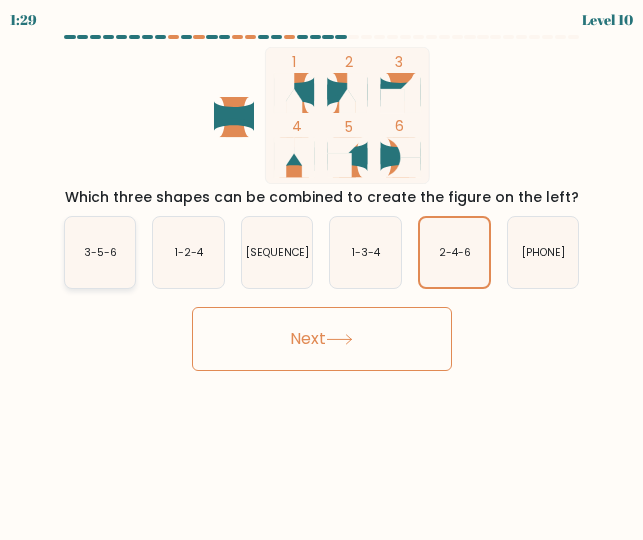 click on "3-5-6" at bounding box center [100, 252] 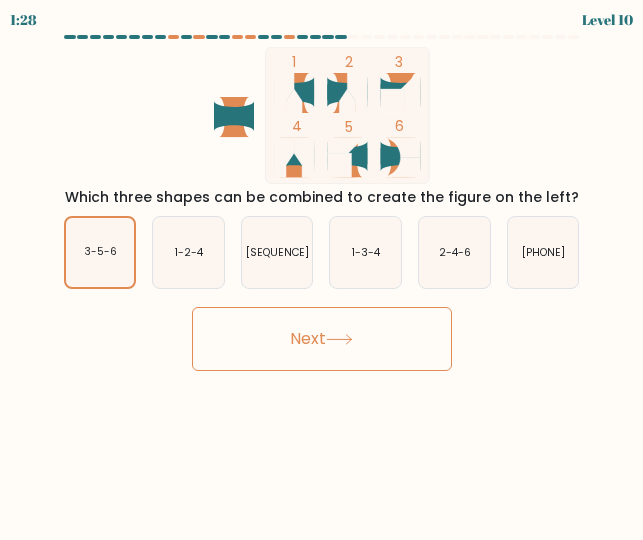 click on "Next" at bounding box center (322, 339) 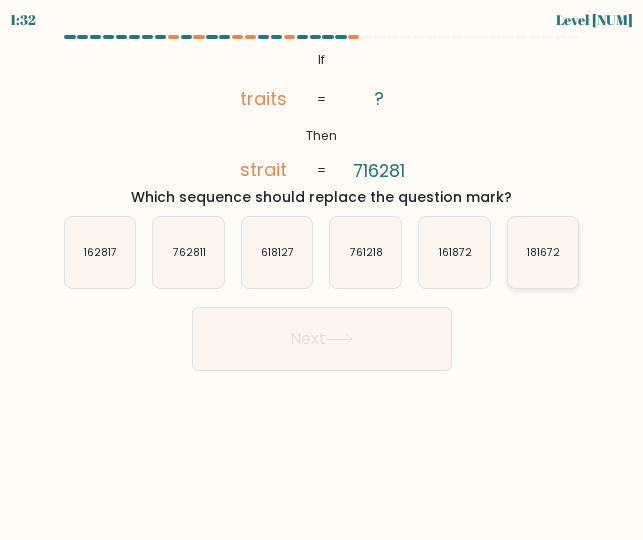 click on "181672" at bounding box center (543, 252) 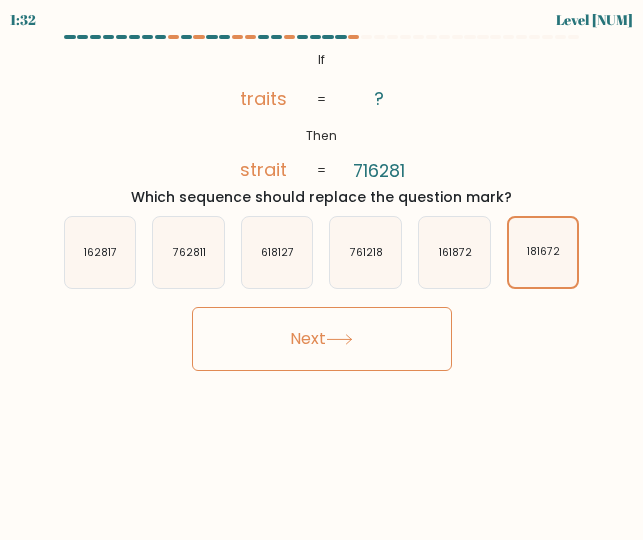 click on "Next" at bounding box center [322, 339] 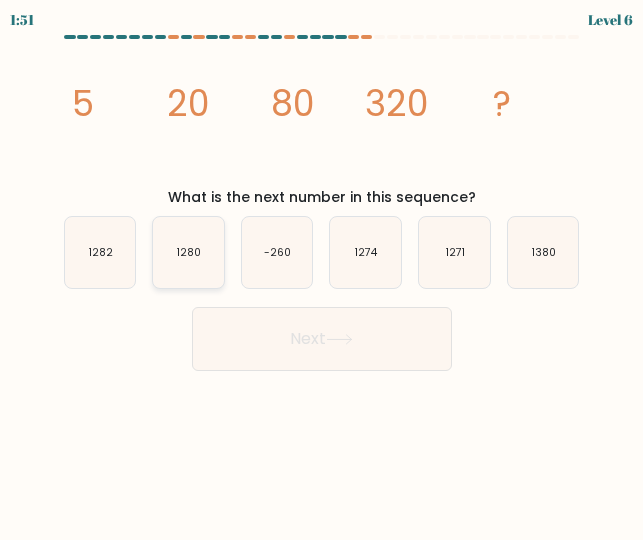 click on "1280" at bounding box center (188, 252) 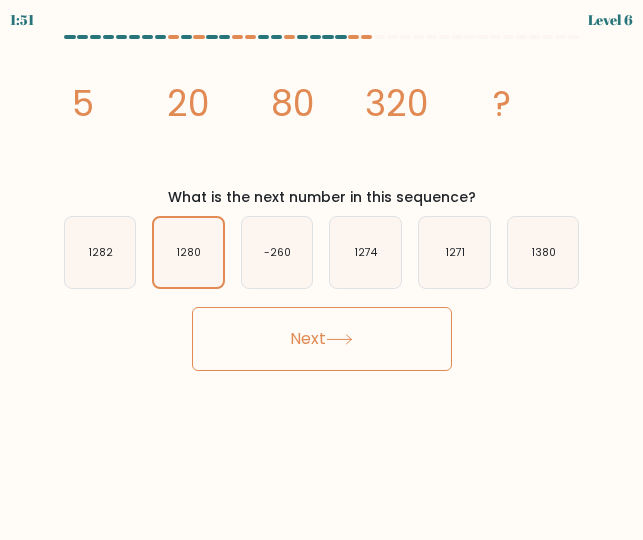 click on "Next" at bounding box center [322, 339] 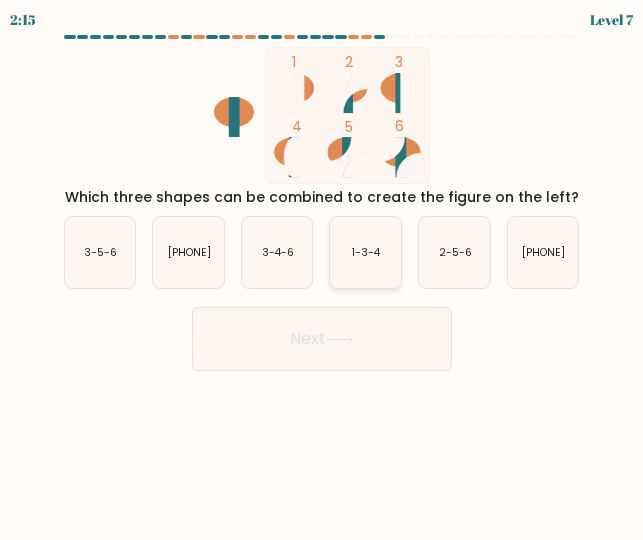 click on "1-3-4" at bounding box center (365, 252) 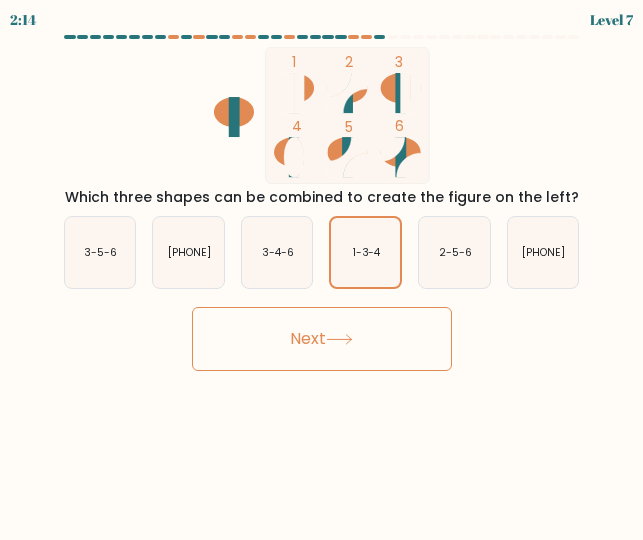 click on "Next" at bounding box center [322, 339] 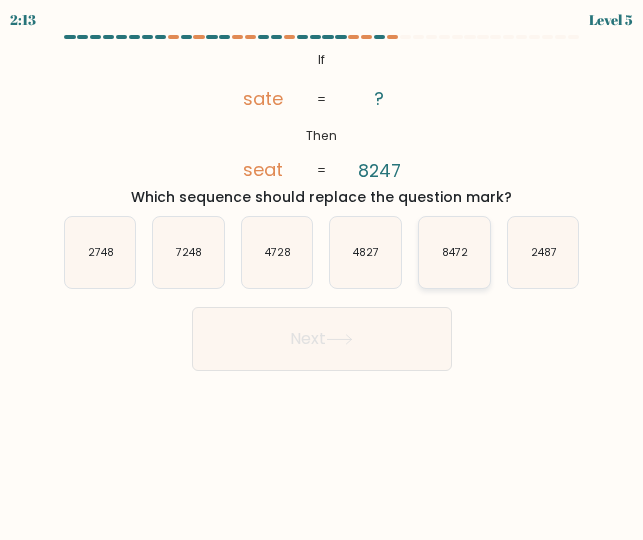 click on "8472" at bounding box center [455, 252] 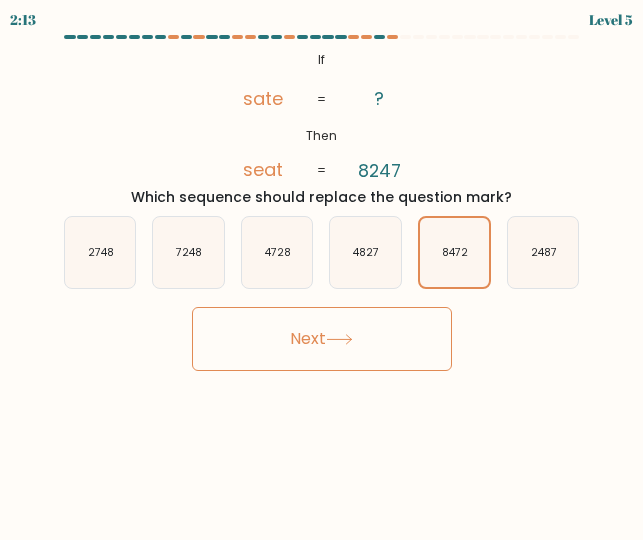 click on "Next" at bounding box center [322, 339] 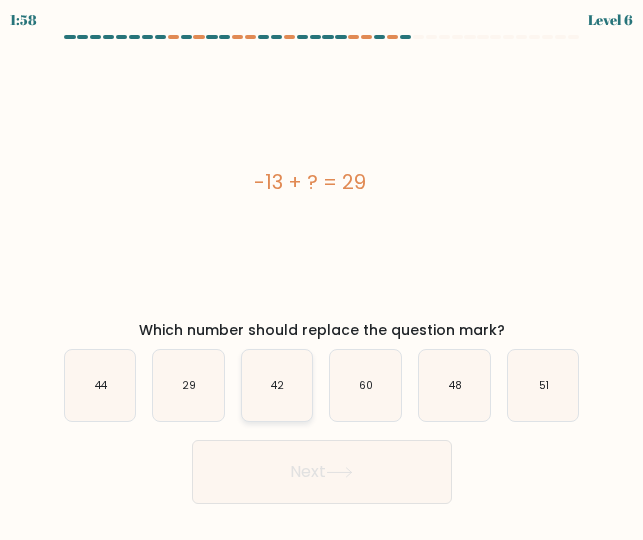 click on "42" at bounding box center (277, 385) 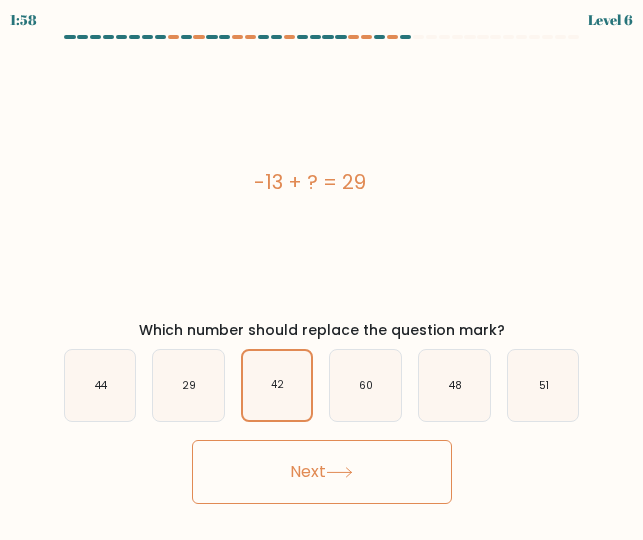 click on "Next" at bounding box center [322, 472] 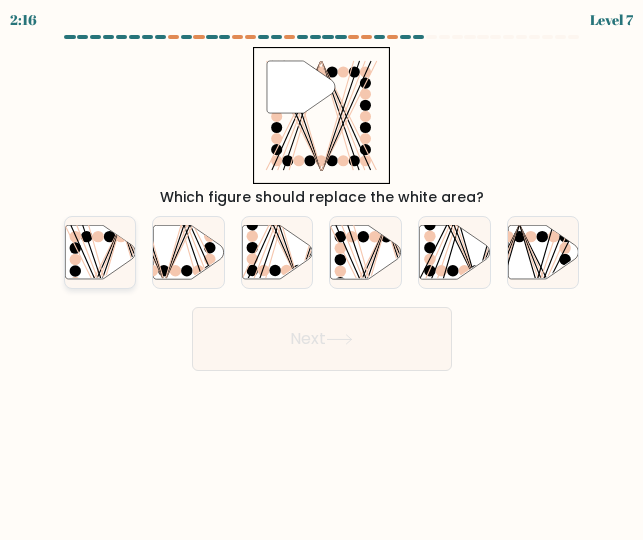 click at bounding box center (100, 252) 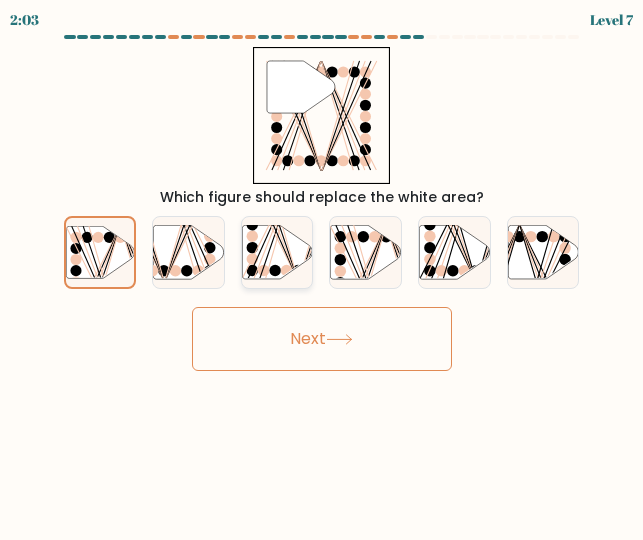 click at bounding box center (277, 252) 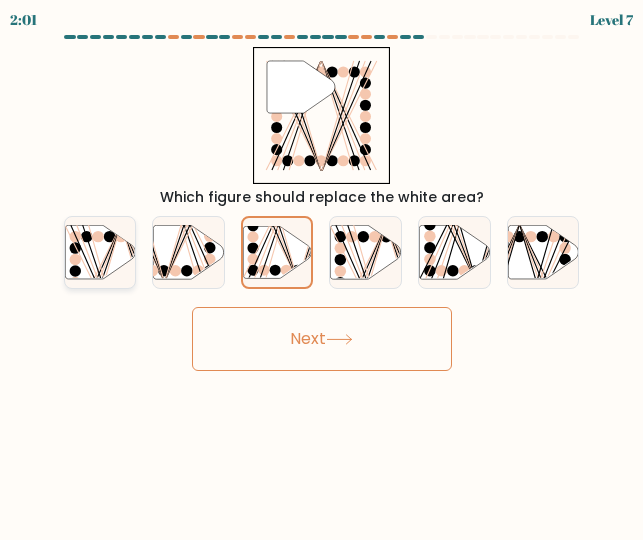 click at bounding box center [100, 252] 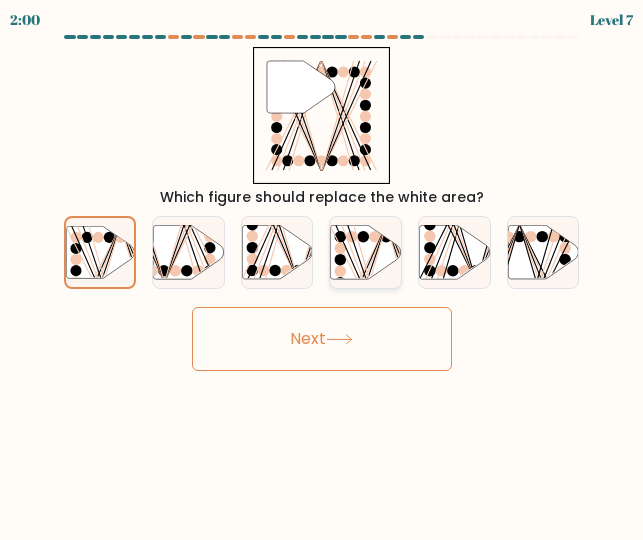 click at bounding box center [366, 252] 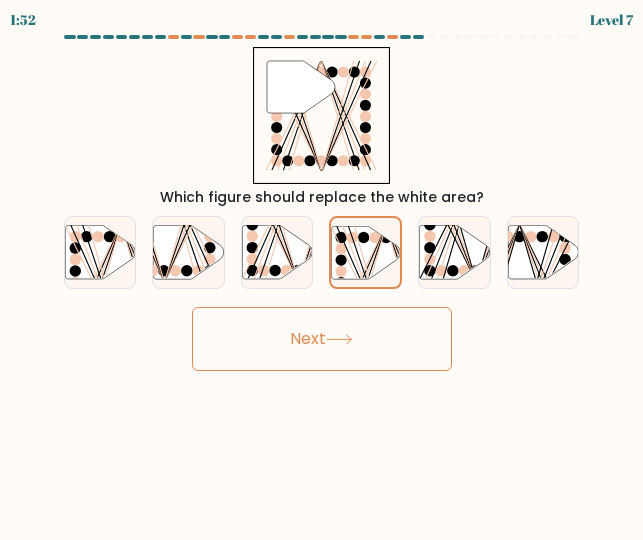click on "Next" at bounding box center [322, 339] 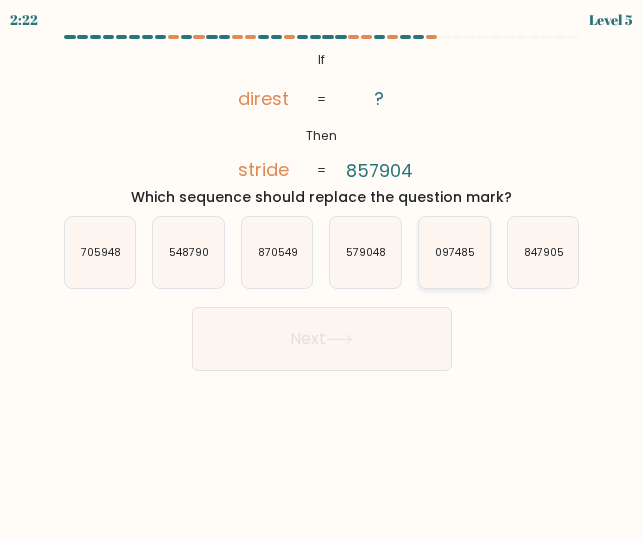 click on "097485" at bounding box center (455, 252) 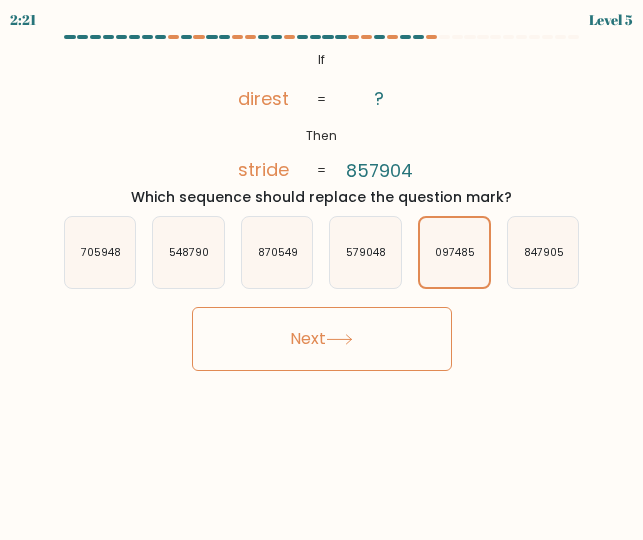 click on "Next" at bounding box center [322, 339] 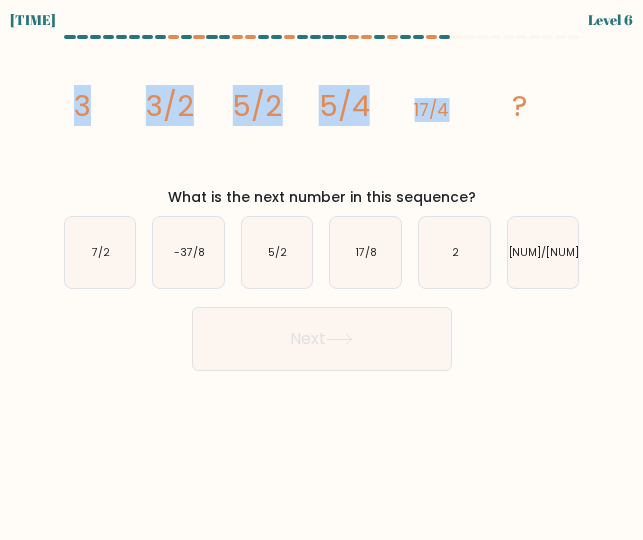 drag, startPoint x: 80, startPoint y: 109, endPoint x: 452, endPoint y: 112, distance: 372.0121 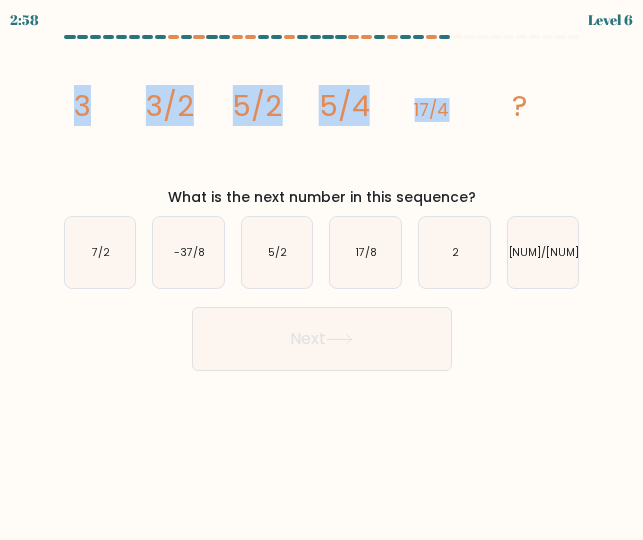 copy on "3
3/2
5/2
5/4
17/4" 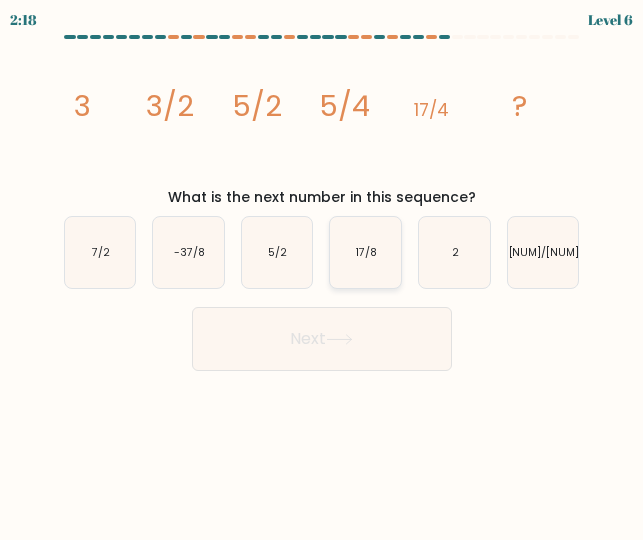 click on "17/8" at bounding box center (365, 252) 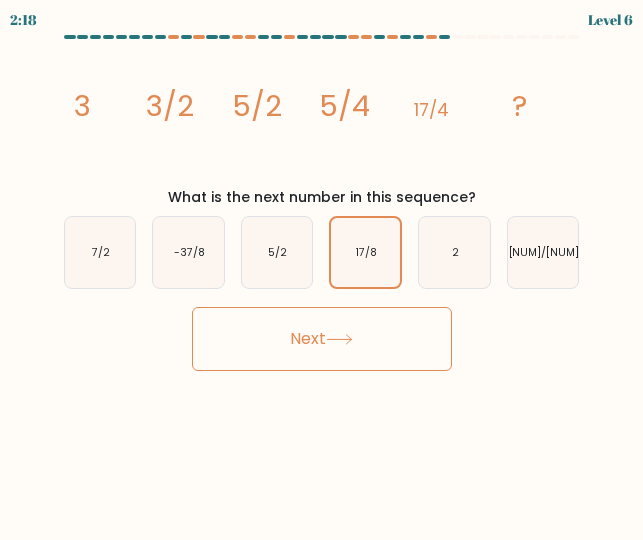 click on "Next" at bounding box center (322, 339) 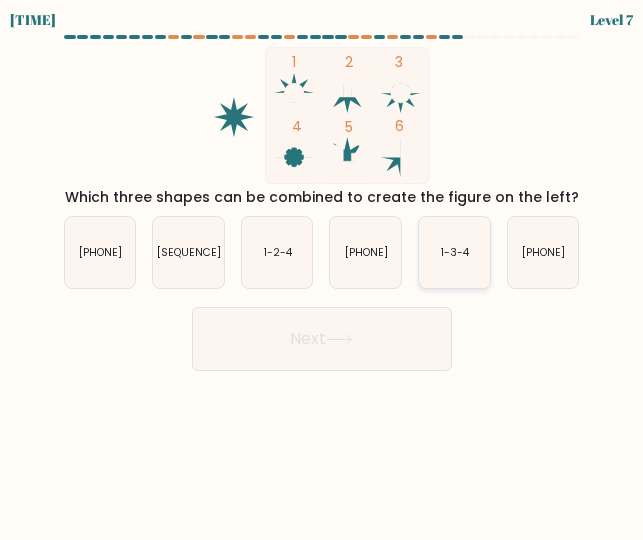click on "1-3-4" at bounding box center [455, 252] 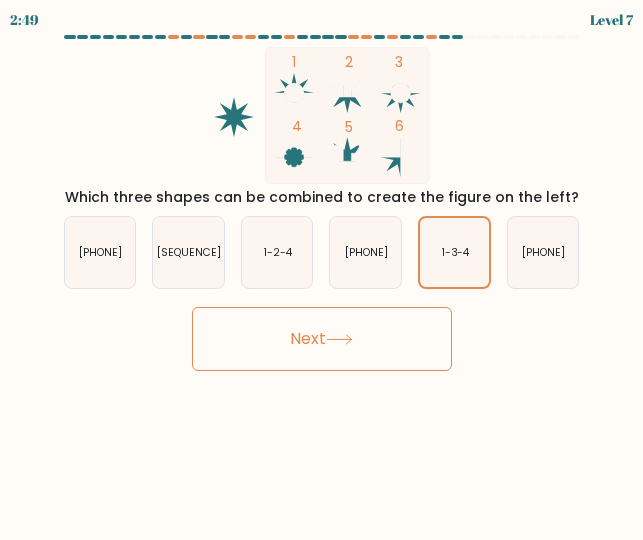 click on "Next" at bounding box center [322, 339] 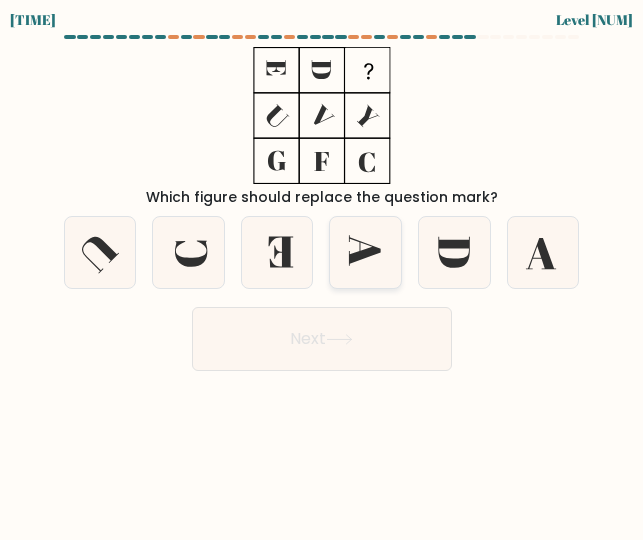 click at bounding box center [365, 252] 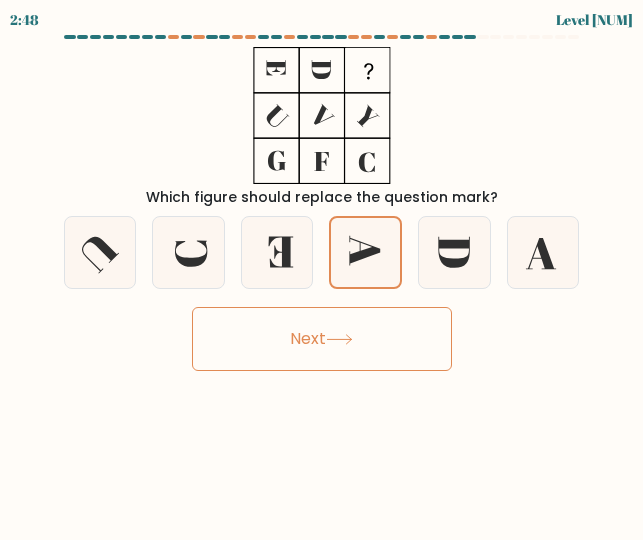 click on "Next" at bounding box center [322, 339] 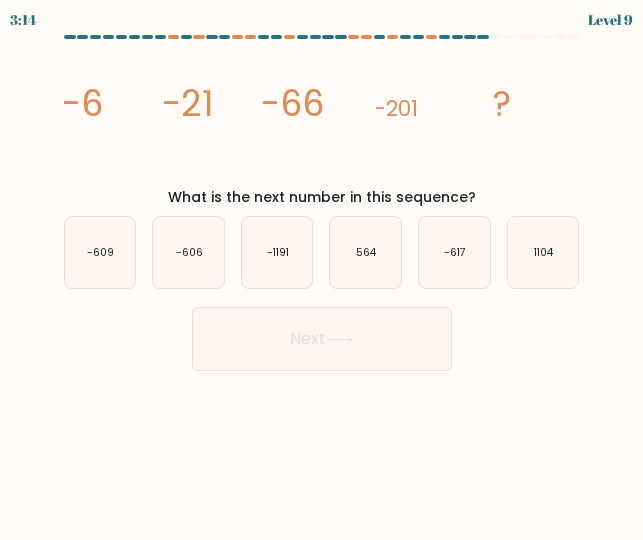 click on "image/svg+xml
-6
-21
-66
-201
?" at bounding box center (322, 115) 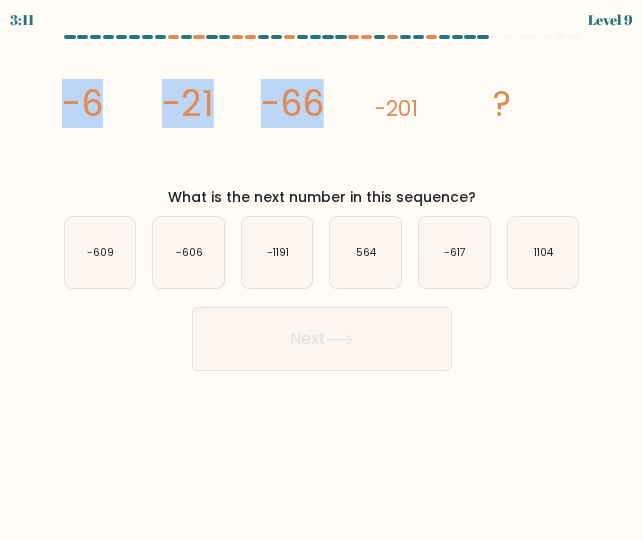 drag, startPoint x: 64, startPoint y: 106, endPoint x: 350, endPoint y: 119, distance: 286.2953 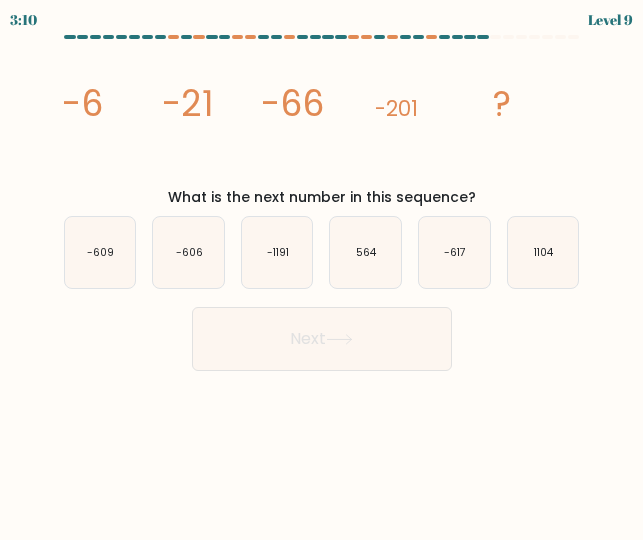 click on "image/svg+xml
-6
-21
-66
-201
?" at bounding box center [322, 115] 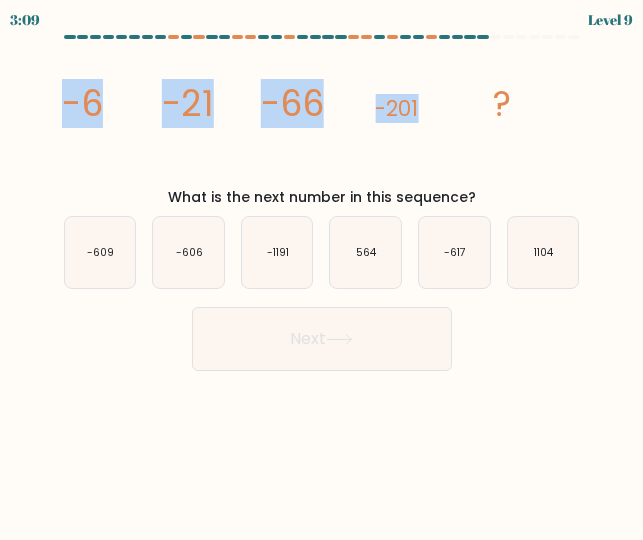 drag, startPoint x: 66, startPoint y: 102, endPoint x: 422, endPoint y: 91, distance: 356.1699 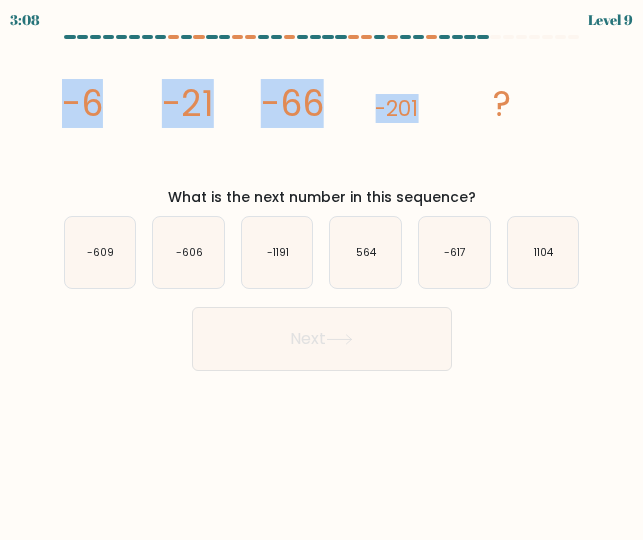 copy on "-6
-21
-66
-201" 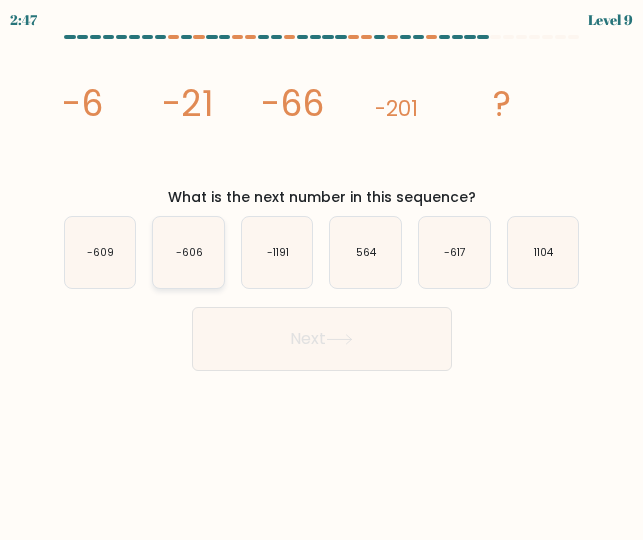 click on "-606" at bounding box center [188, 252] 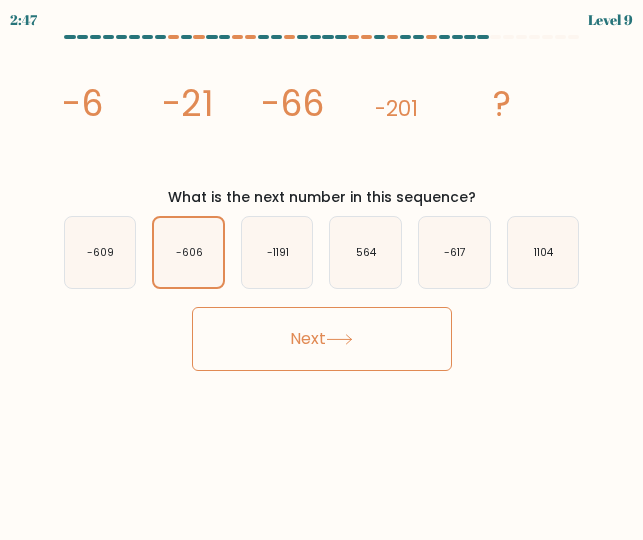 click on "Next" at bounding box center (322, 339) 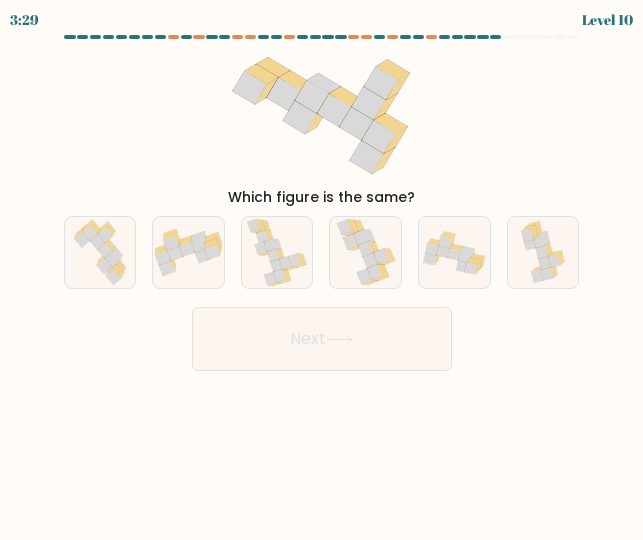 click on "3:29
Level 10" at bounding box center (321, 270) 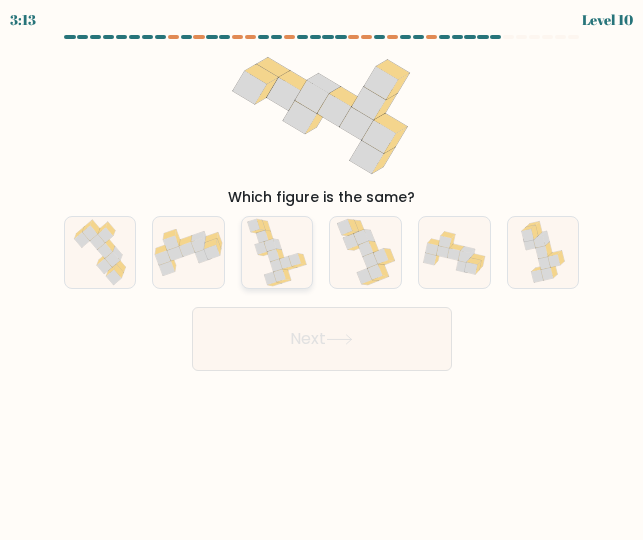 click at bounding box center (295, 260) 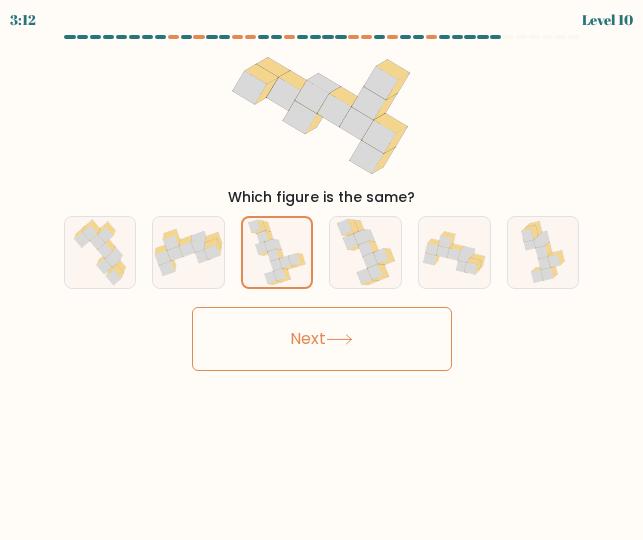 click on "Next" at bounding box center [322, 339] 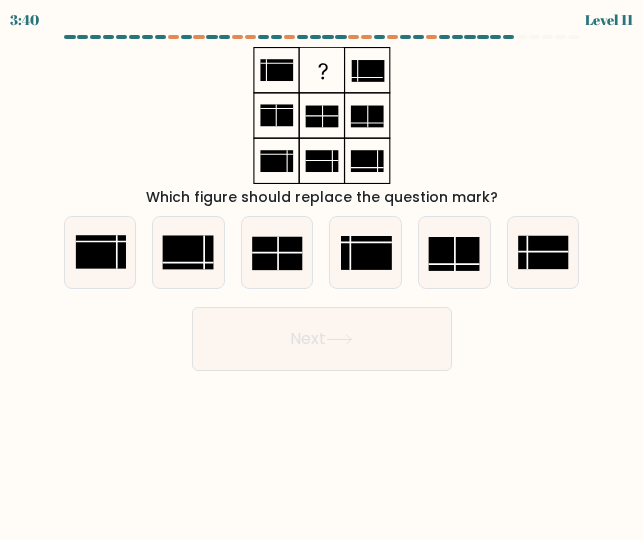 click at bounding box center [276, 161] 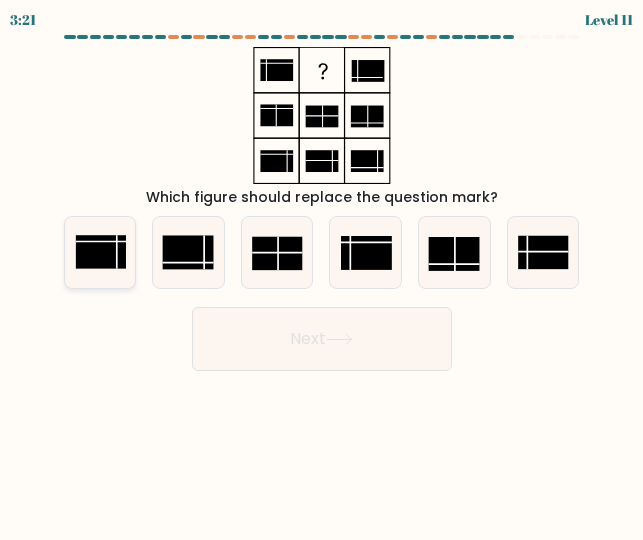 click at bounding box center (117, 253) 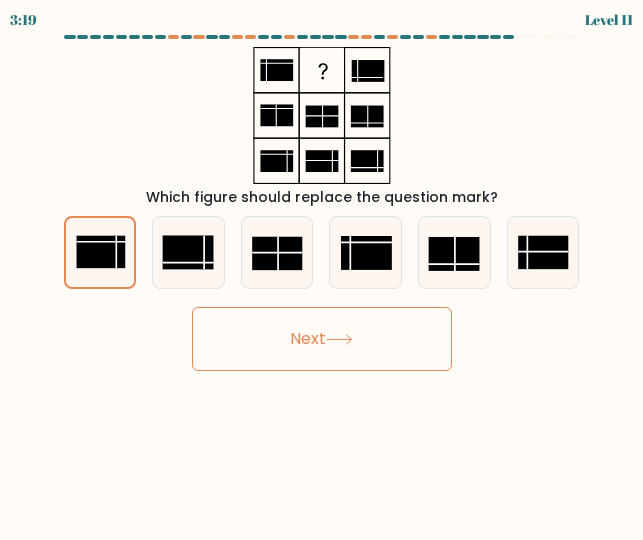 click on "Next" at bounding box center [322, 339] 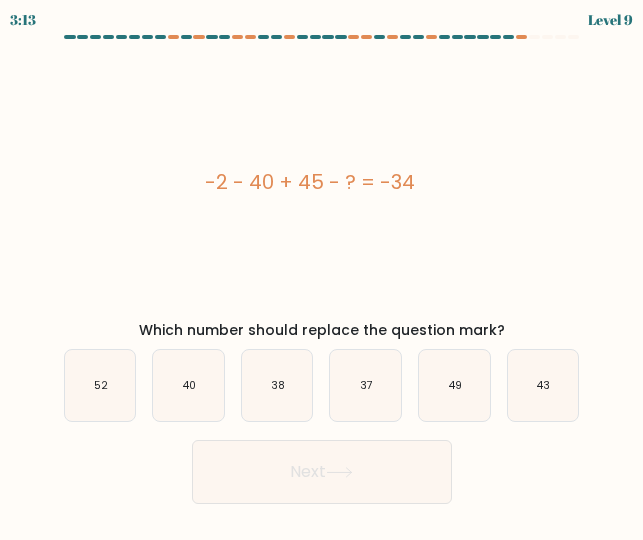 click on "-2 - 40 + 45 - ? = -34" at bounding box center (310, 182) 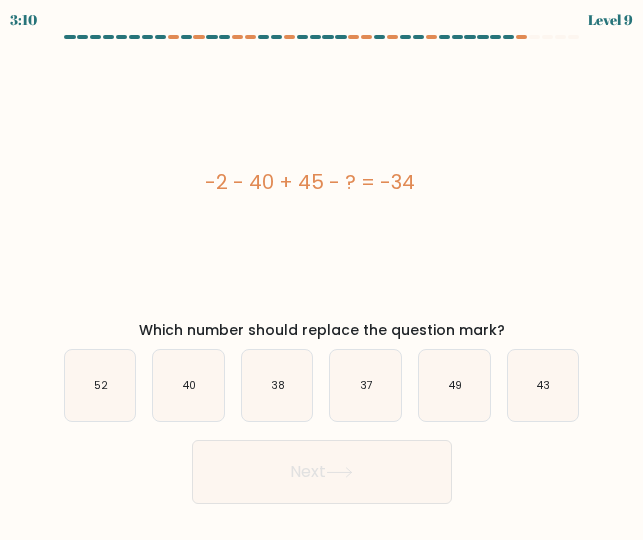 drag, startPoint x: 193, startPoint y: 183, endPoint x: 426, endPoint y: 191, distance: 233.1373 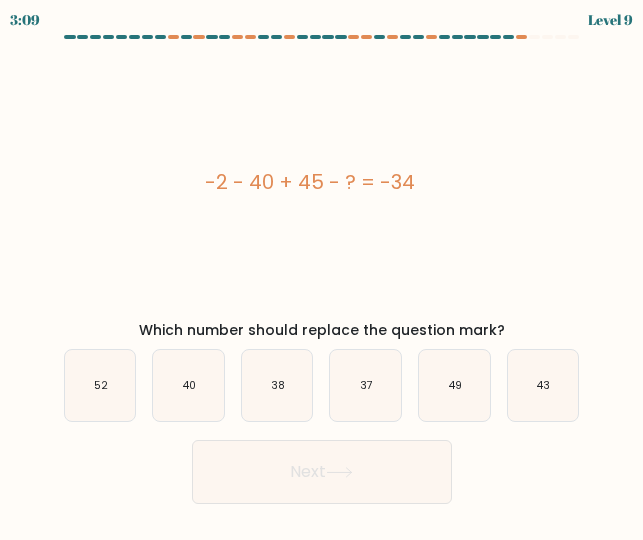 copy on "-2 - 40 + 45 - ? = -34" 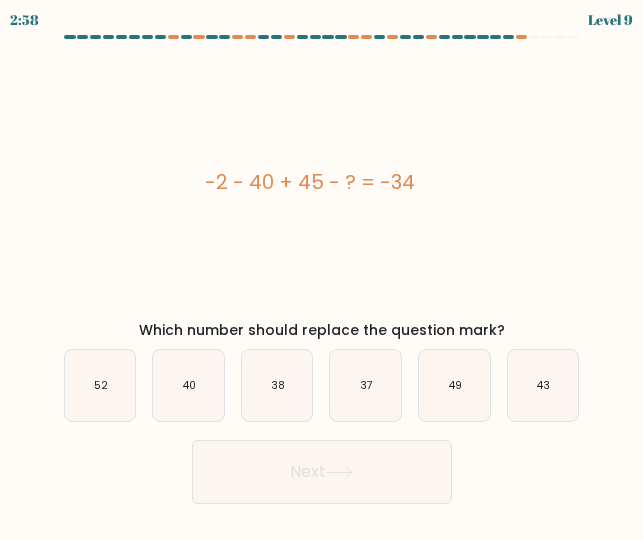 click on "-2 - 40 + 45 - ? = -34" at bounding box center (310, 182) 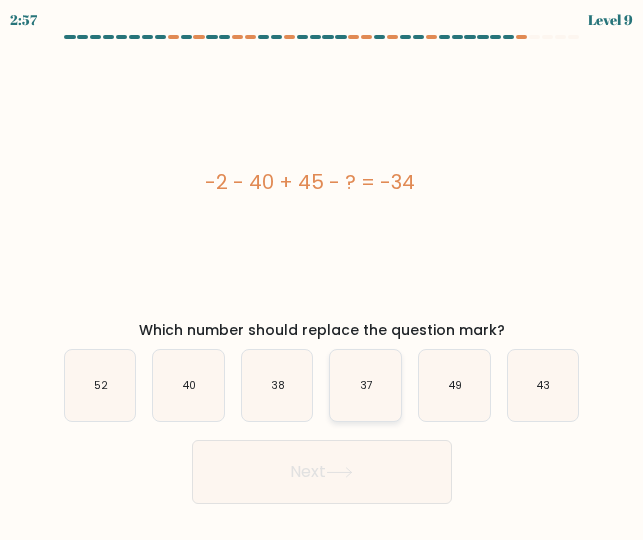 click on "37" at bounding box center (365, 385) 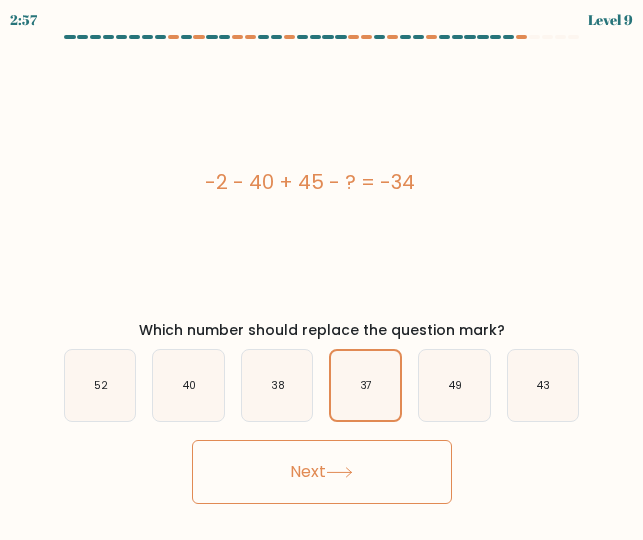 click on "Next" at bounding box center [322, 472] 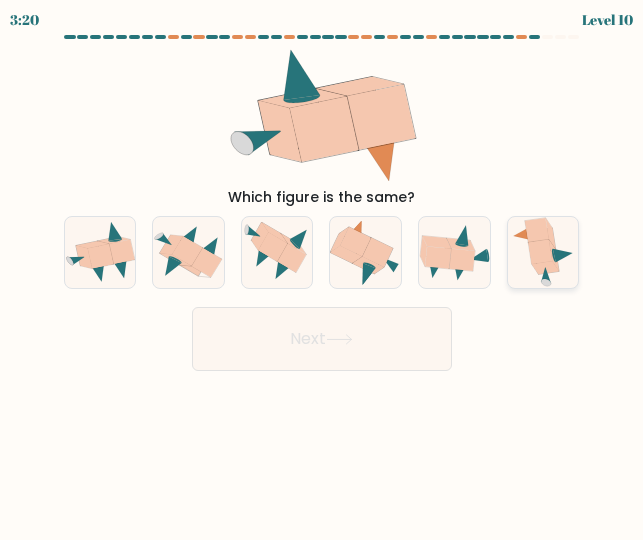 click at bounding box center [543, 252] 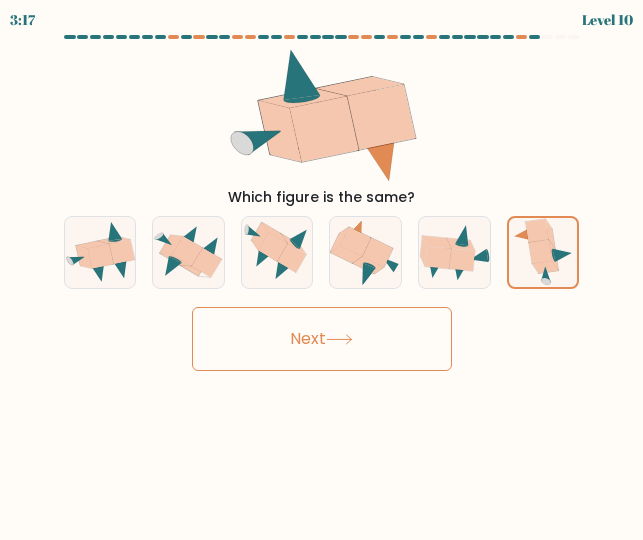 click on "Next" at bounding box center [322, 339] 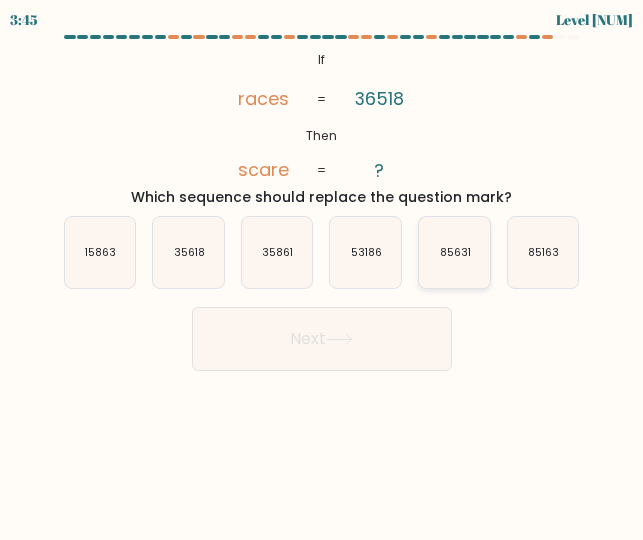 click on "85631" at bounding box center (454, 252) 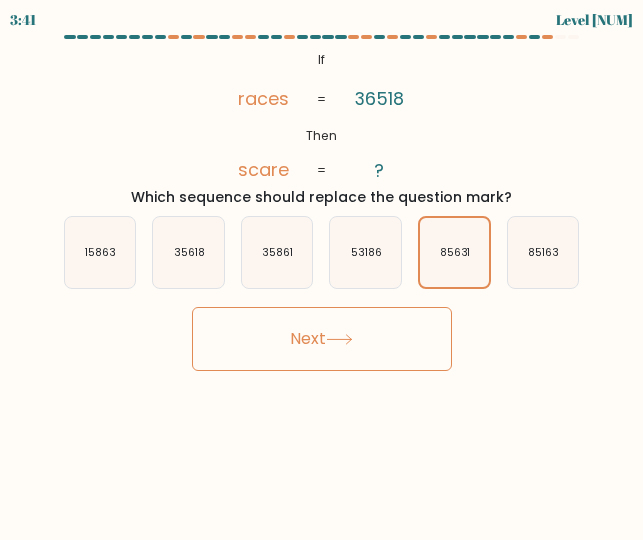 click on "Next" at bounding box center (322, 339) 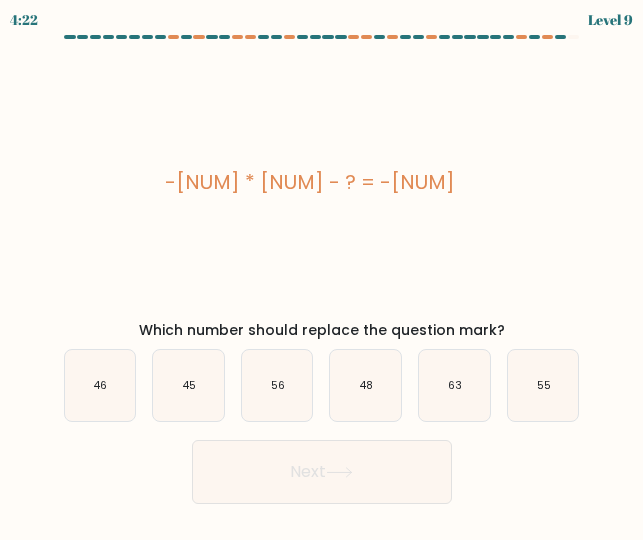 drag, startPoint x: 277, startPoint y: 189, endPoint x: 411, endPoint y: 200, distance: 134.45073 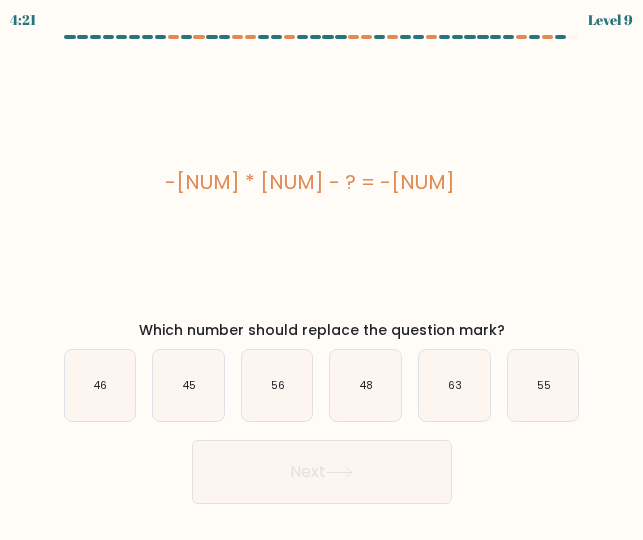 copy on "-35 * 30 - ? = -1095" 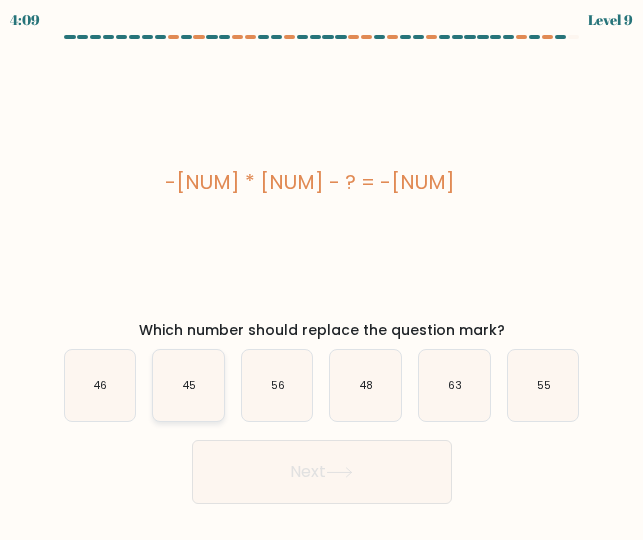 click on "45" at bounding box center [188, 385] 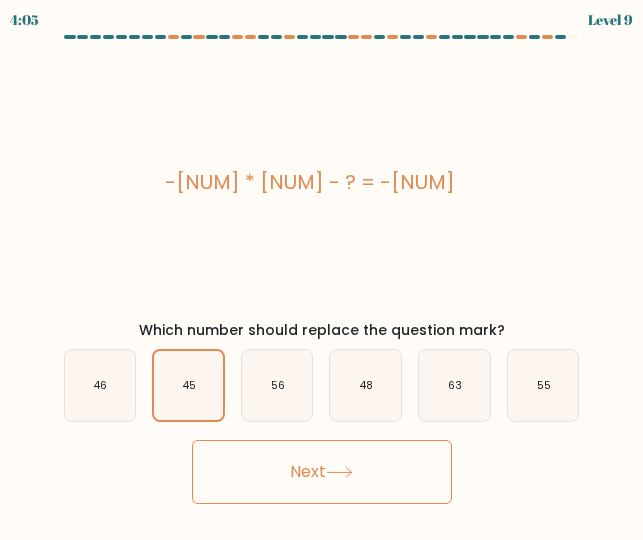 click on "Next" at bounding box center (322, 472) 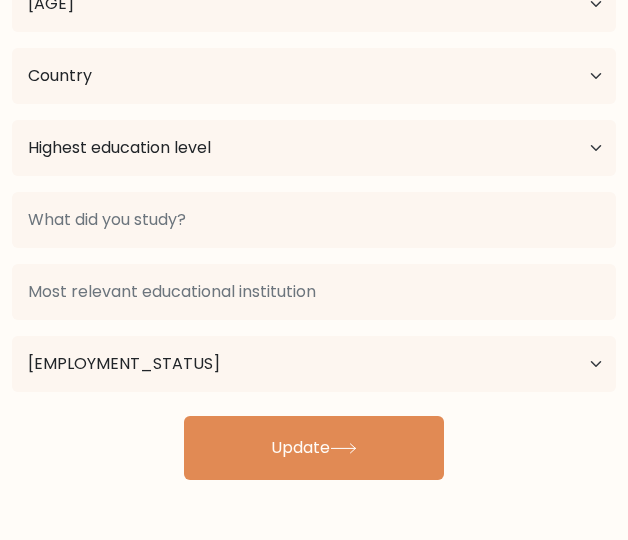 scroll, scrollTop: 218, scrollLeft: 0, axis: vertical 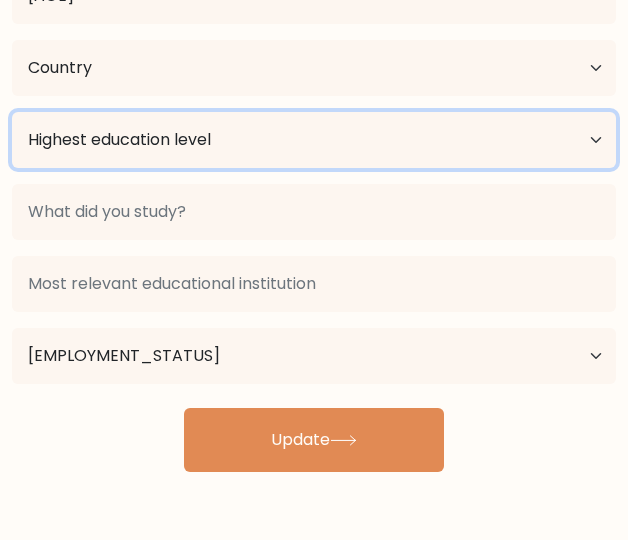 click on "[EDUCATION_LEVEL_LIST]" at bounding box center (314, 140) 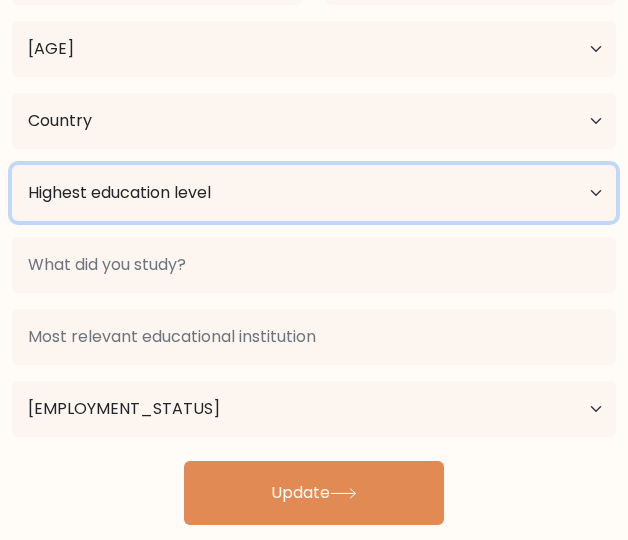 scroll, scrollTop: 18, scrollLeft: 0, axis: vertical 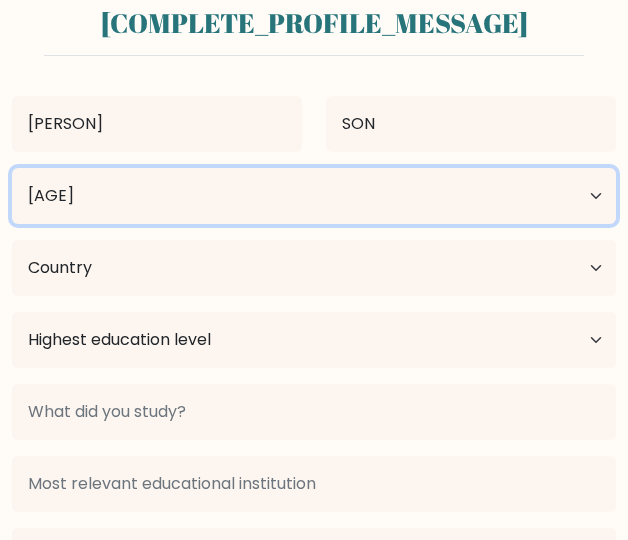 click on "[AGE_RANGE_LIST]" at bounding box center [314, 196] 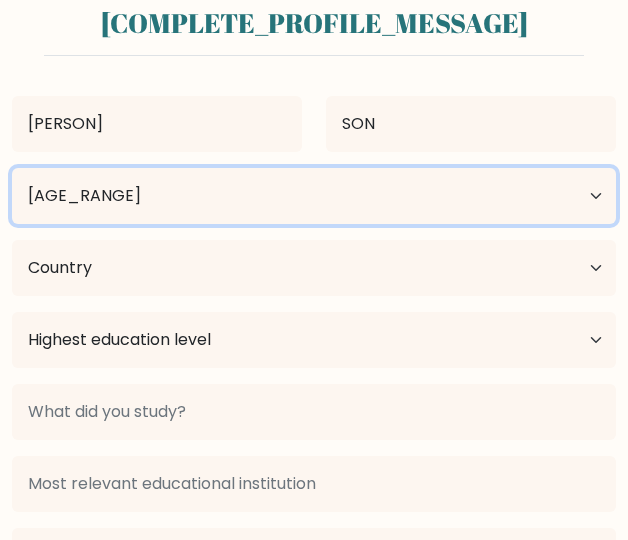 click on "[AGE_RANGE_LIST]" at bounding box center (314, 196) 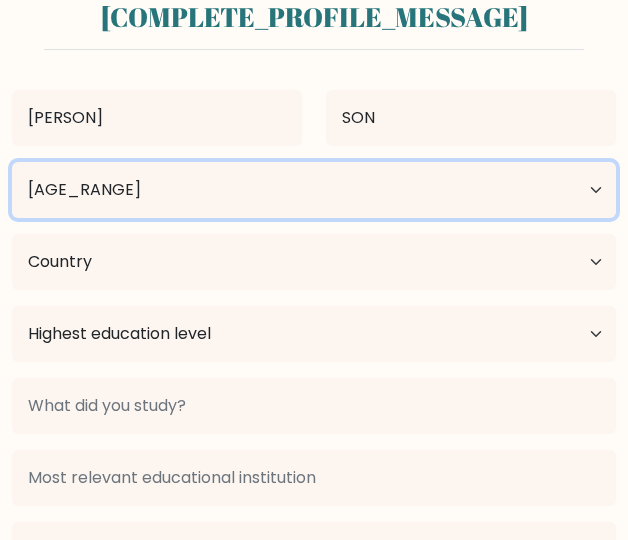 scroll, scrollTop: 218, scrollLeft: 0, axis: vertical 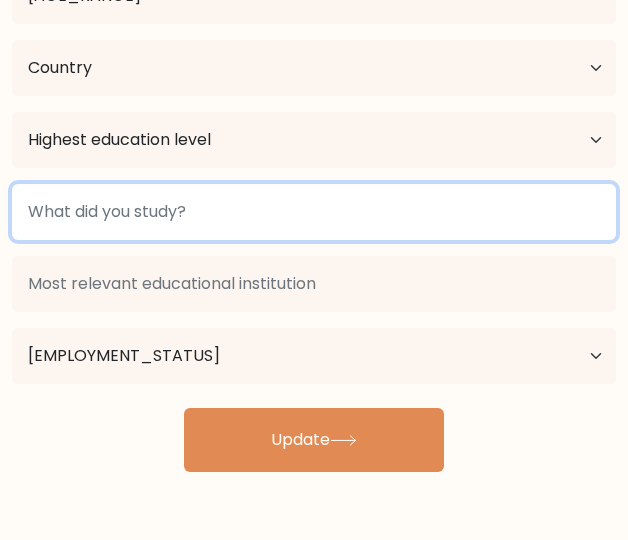 click at bounding box center (314, 212) 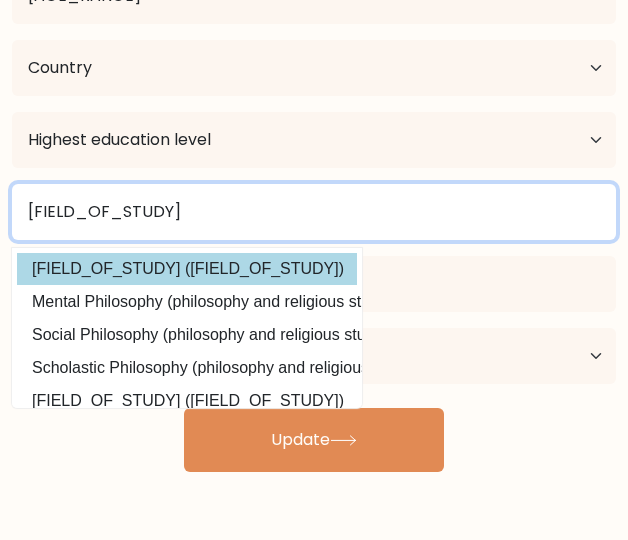 type on "philosop" 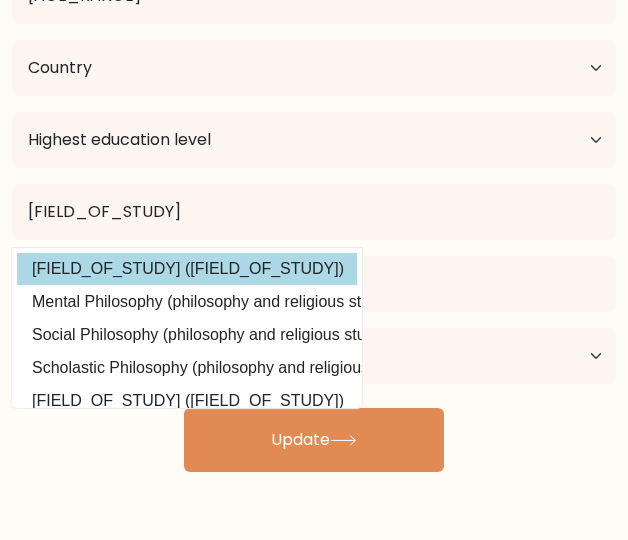 click on "Philosophy (philosophy and religious studies)" at bounding box center (187, 269) 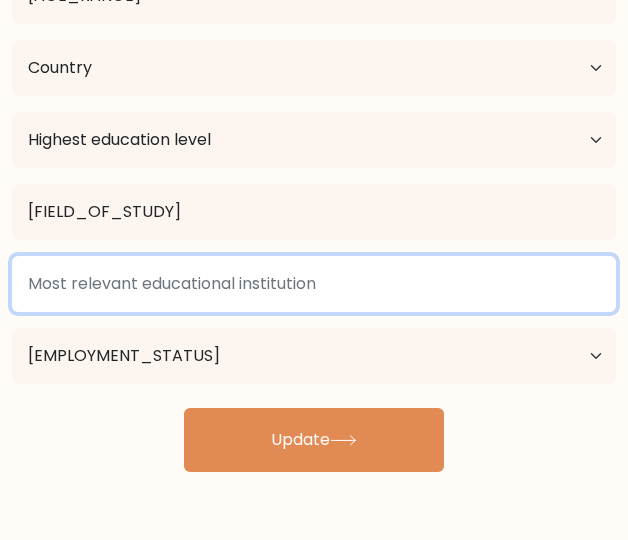 click at bounding box center [314, 284] 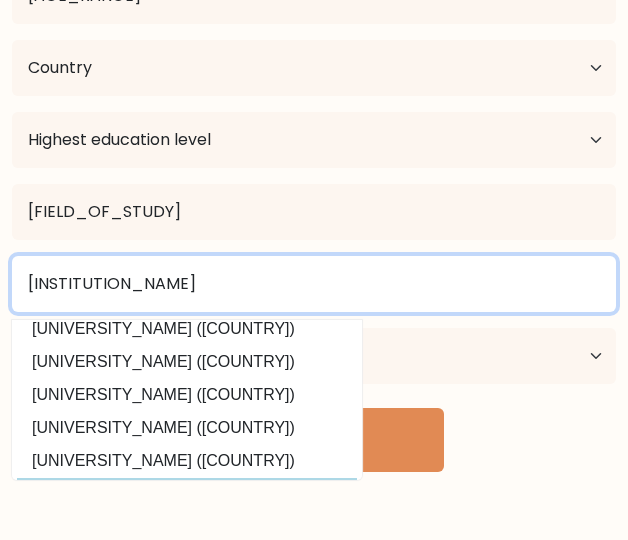 scroll, scrollTop: 195, scrollLeft: 0, axis: vertical 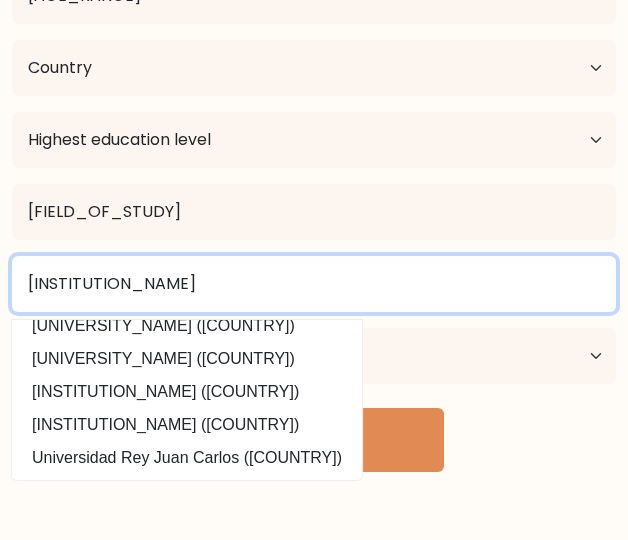 type on "San Carlos Seminary" 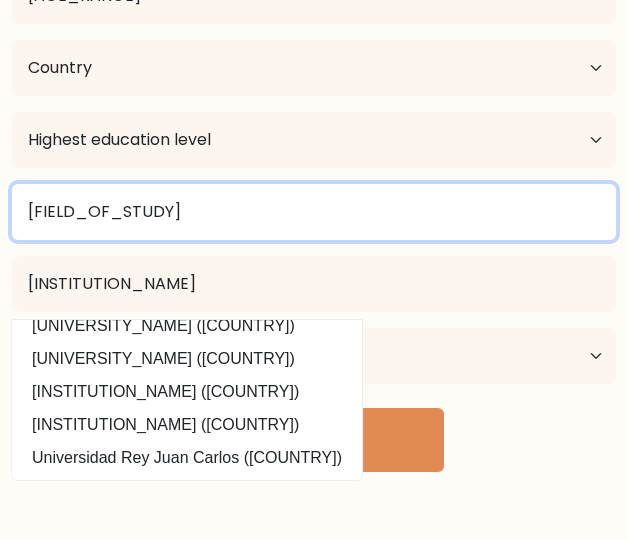 click on "[FIELD_OF_STUDY]" at bounding box center [314, 212] 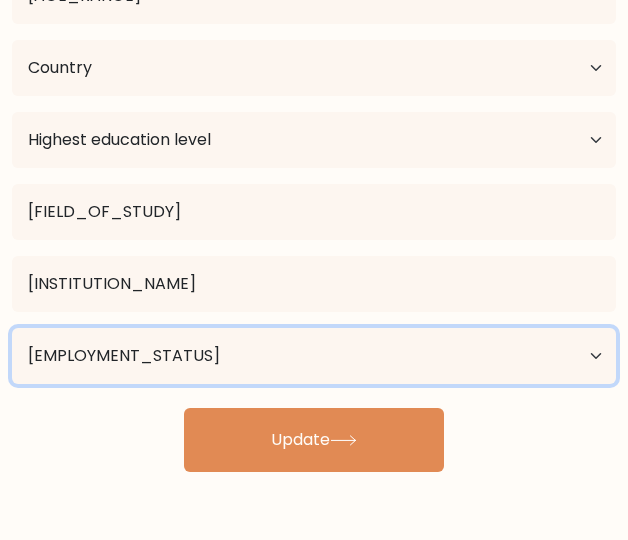 click on "Current employment status
Employed
Student
Retired
Other / prefer not to answer" at bounding box center (314, 356) 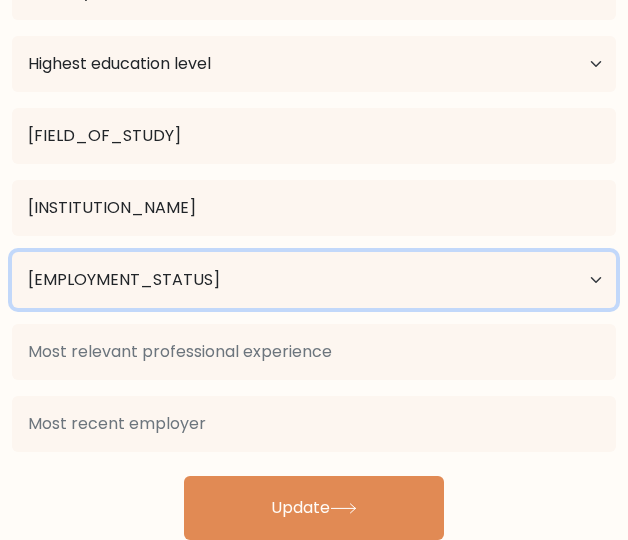 scroll, scrollTop: 327, scrollLeft: 0, axis: vertical 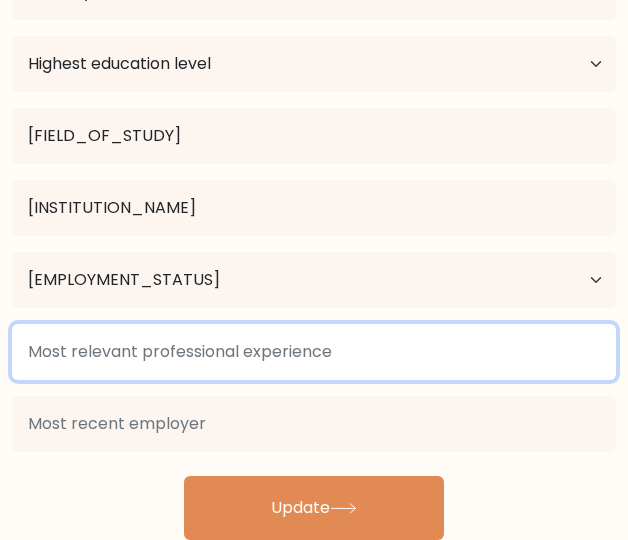 click at bounding box center [314, 352] 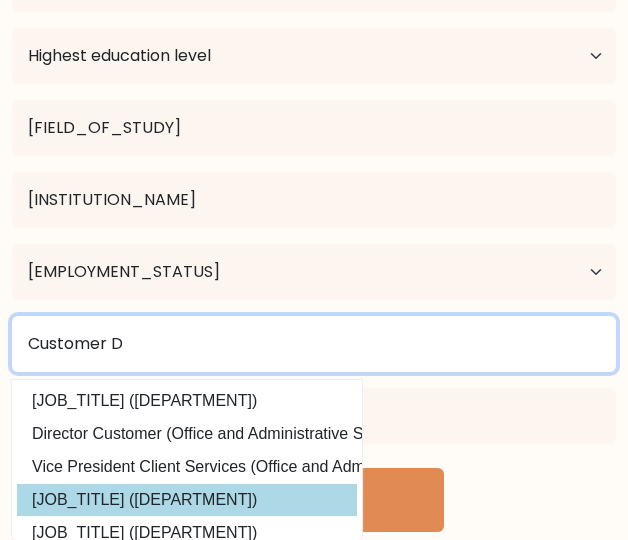 type on "Customer D" 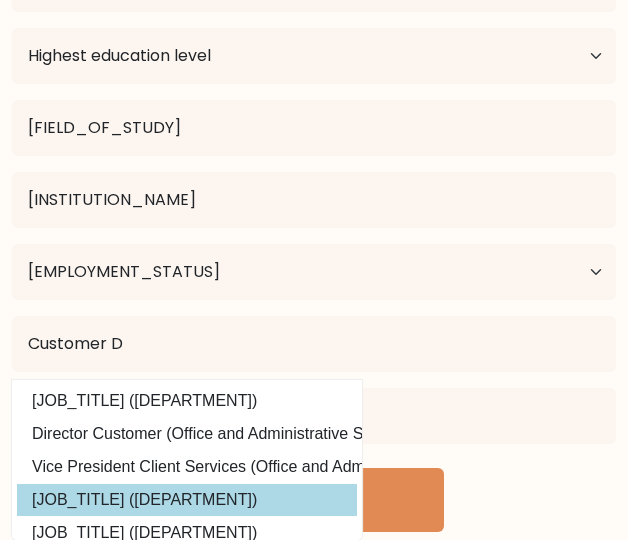 click on "Customer Service Representative (Office and Administrative Support)" at bounding box center (187, 500) 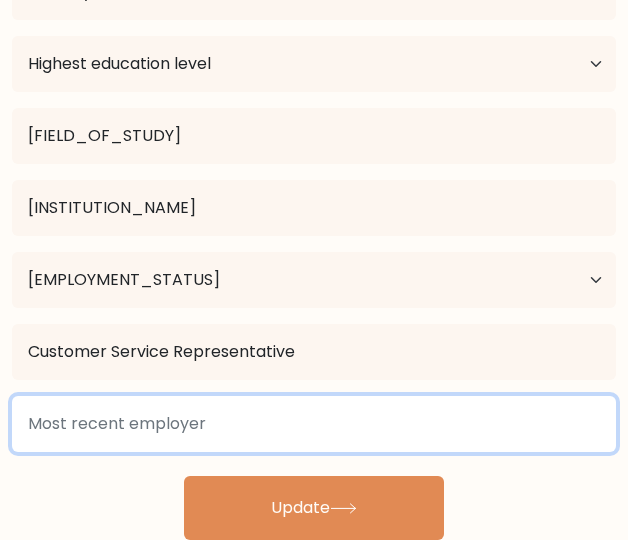 click at bounding box center (314, 424) 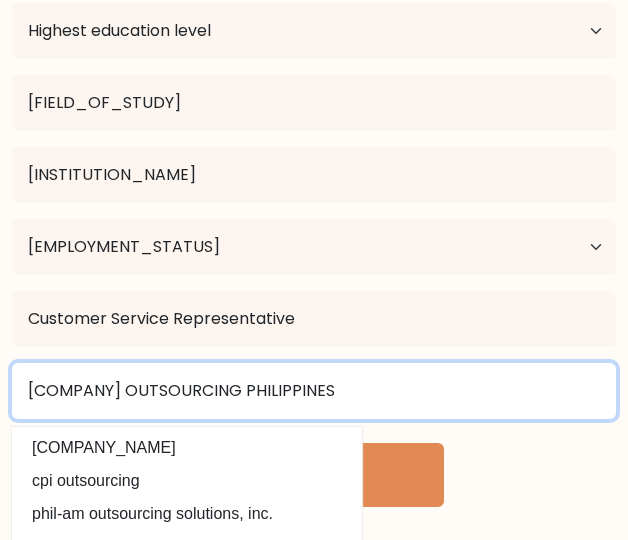 type on "COHERE OUTSOURCING PHILIPPINES" 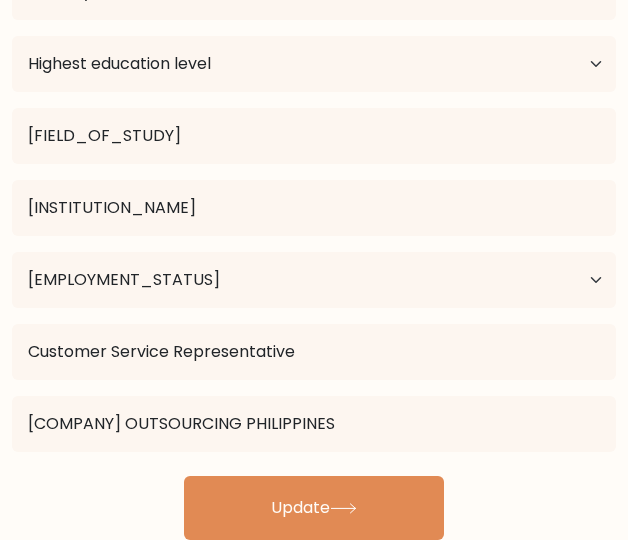 click on "Current employment status
Employed
Student
Retired
Other / prefer not to answer" at bounding box center [314, -8] 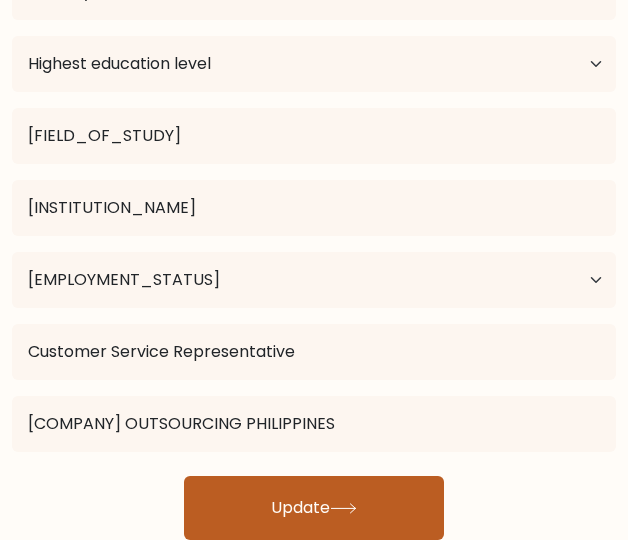 click on "Update" at bounding box center (314, 508) 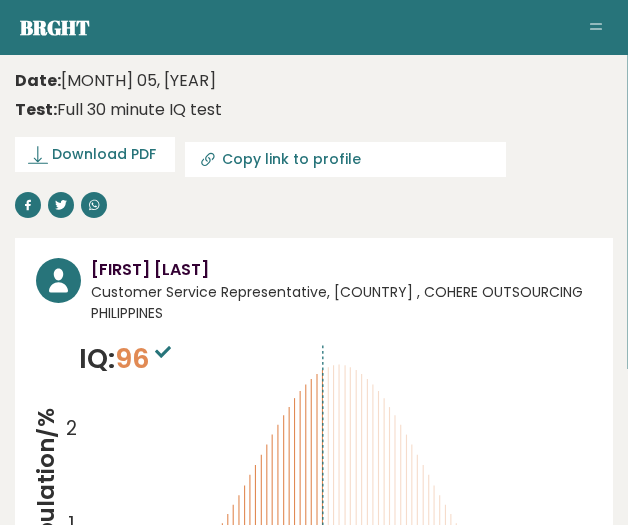 scroll, scrollTop: 0, scrollLeft: 0, axis: both 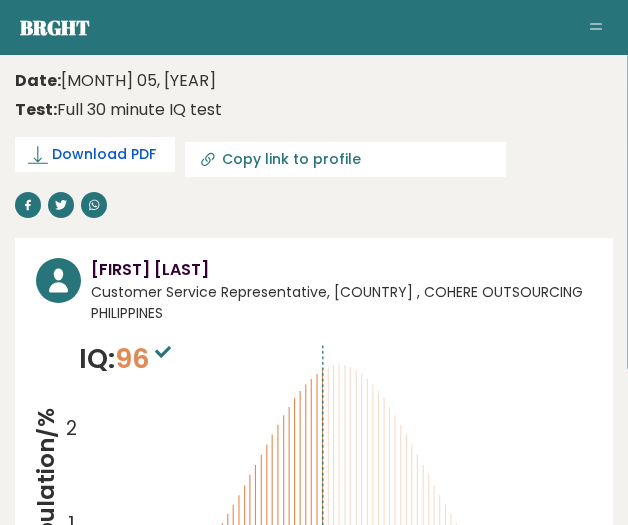 click on "Download PDF" at bounding box center [104, 154] 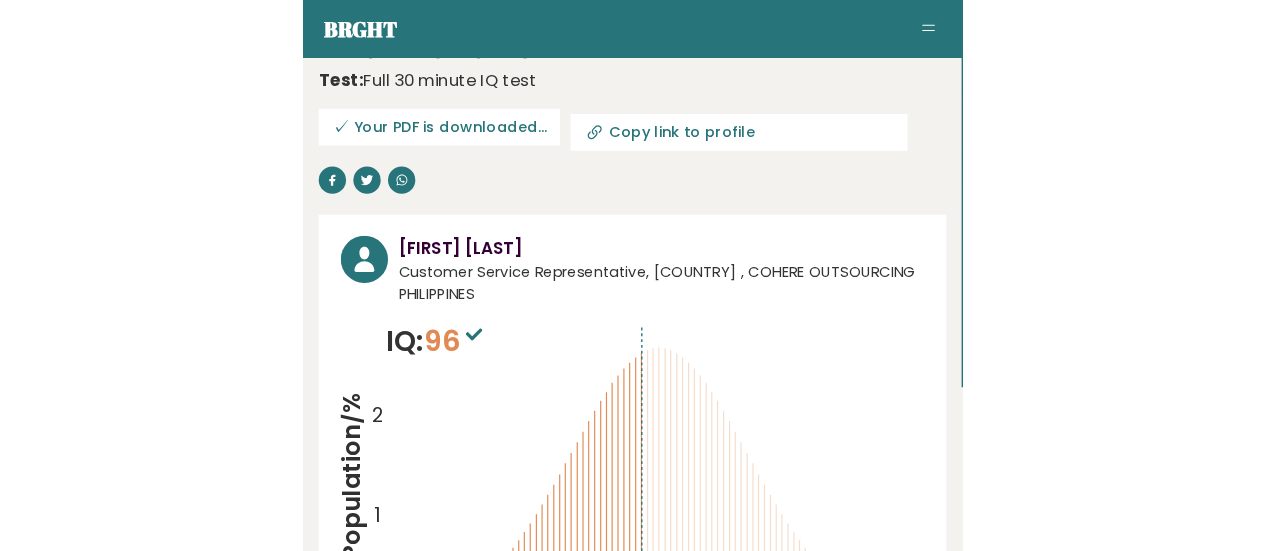 scroll, scrollTop: 0, scrollLeft: 0, axis: both 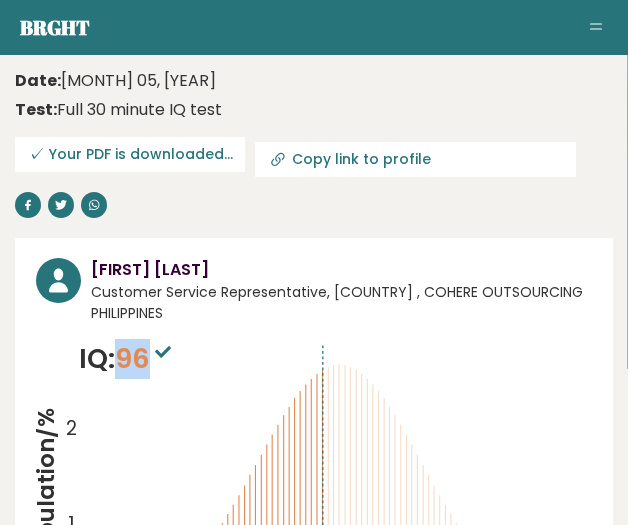 drag, startPoint x: 155, startPoint y: 313, endPoint x: 127, endPoint y: 314, distance: 28.01785 